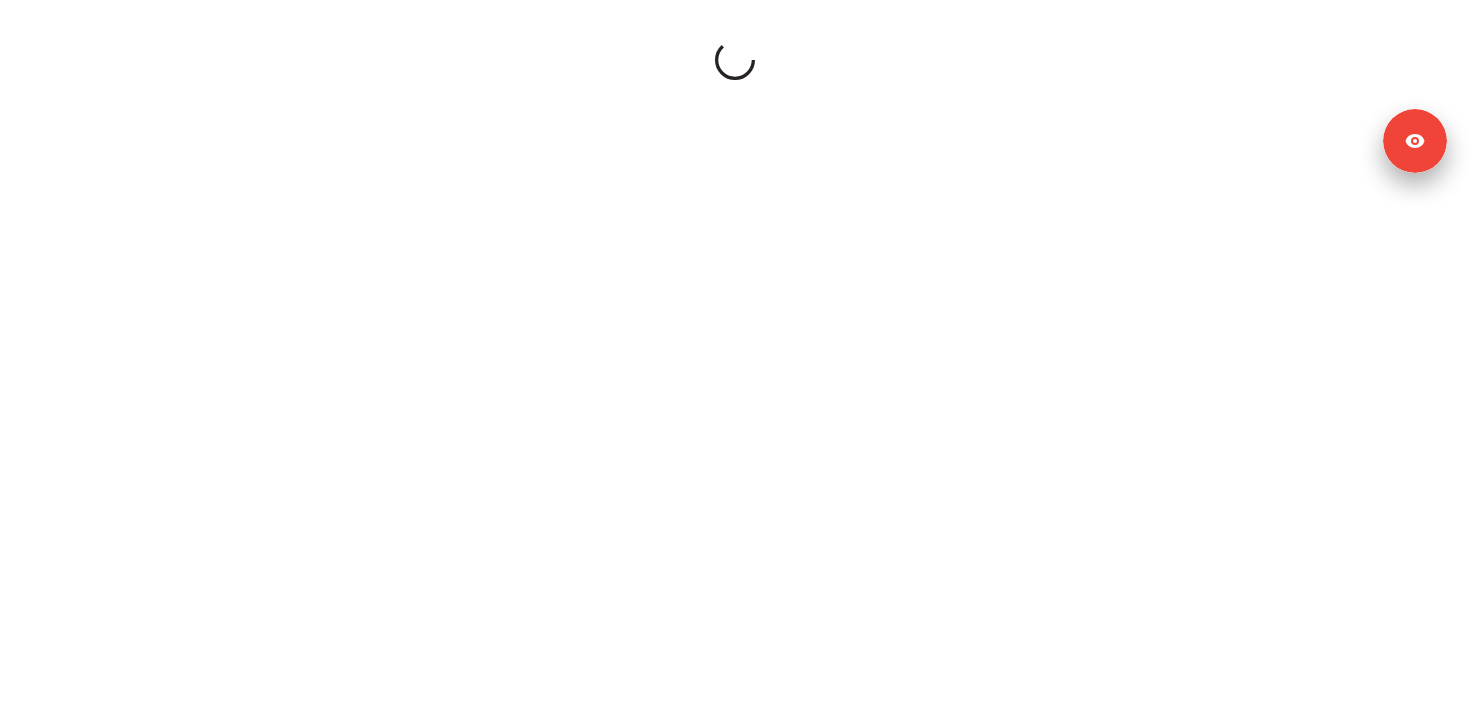 scroll, scrollTop: 0, scrollLeft: 0, axis: both 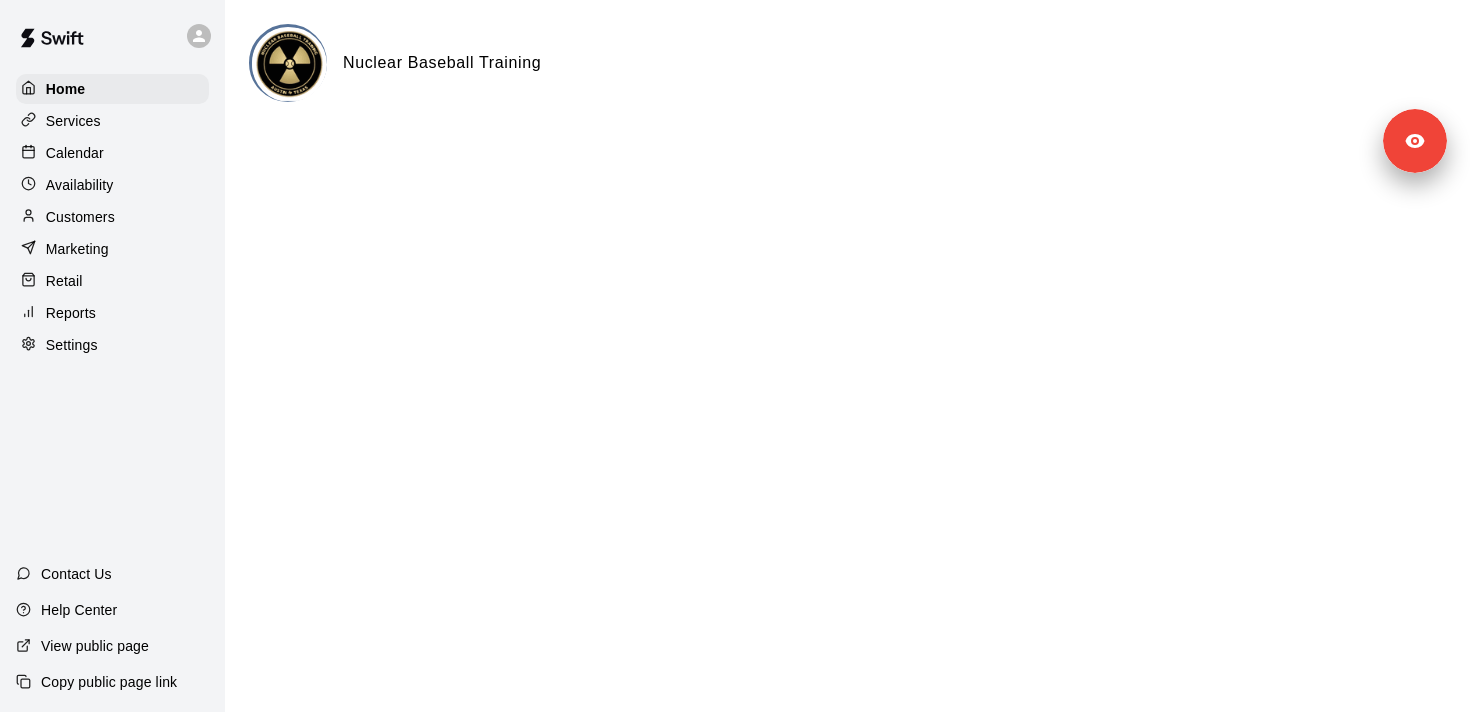 click on "Home Services Calendar Availability Customers Marketing Retail Reports Settings Contact Us Help Center View public page Copy public page link Nuclear Baseball Training / Signed in as [FIRST] [LAST] Sign out Close cross-small" at bounding box center (735, 80) 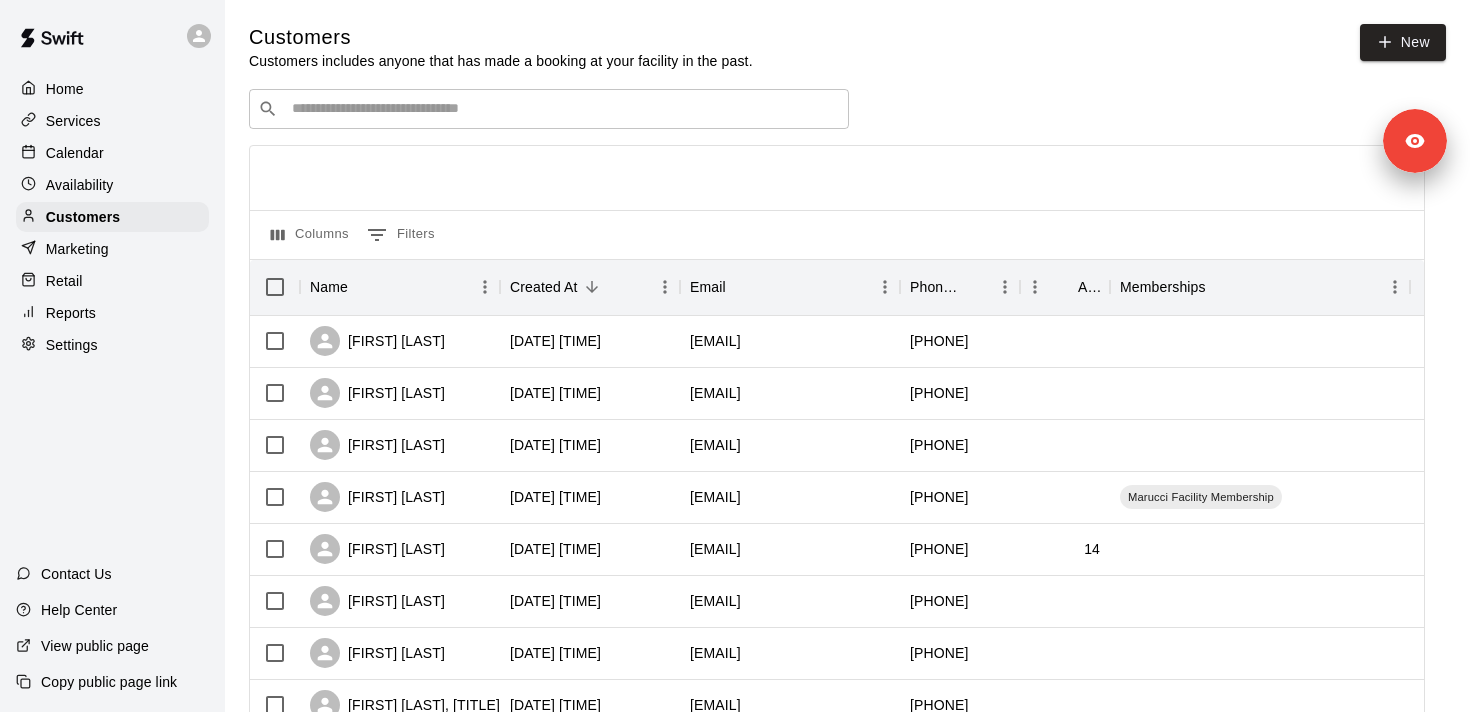 click on "Settings" at bounding box center (112, 345) 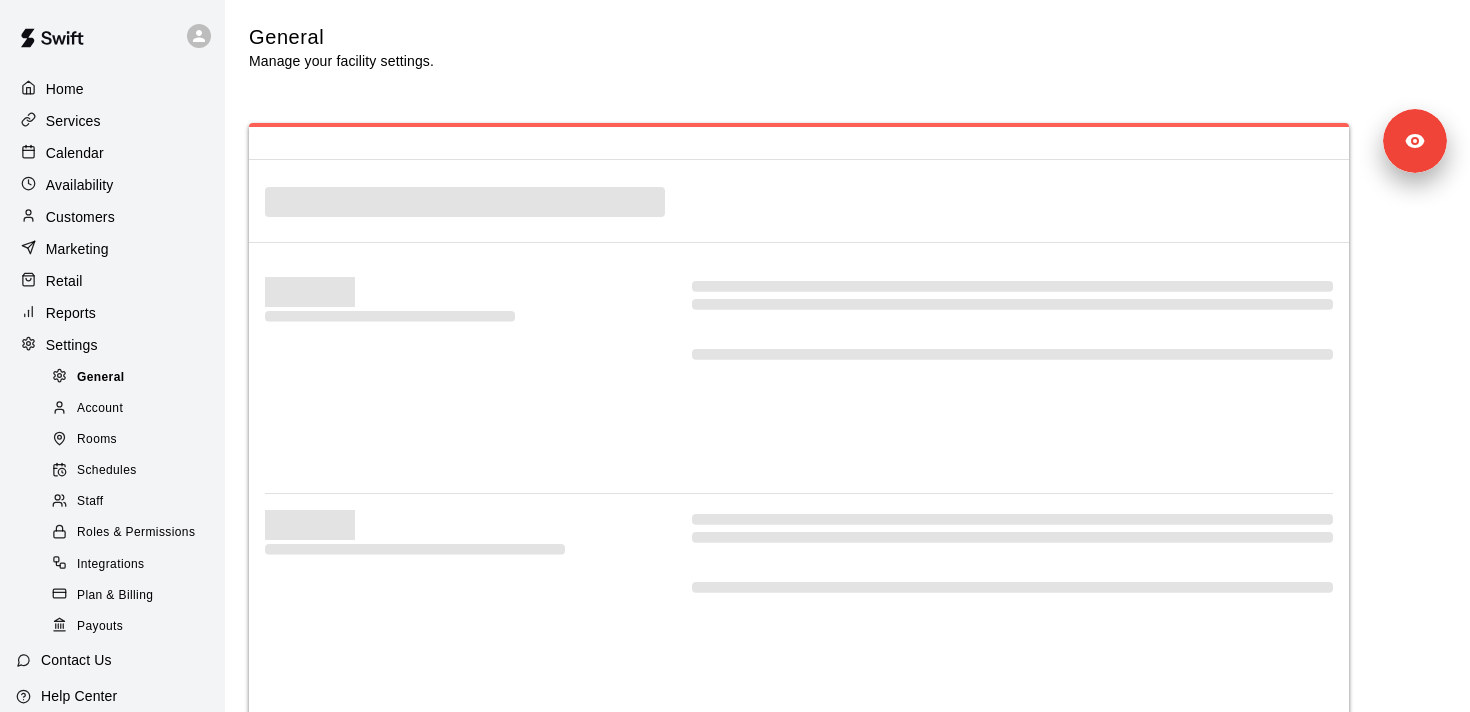 select on "**" 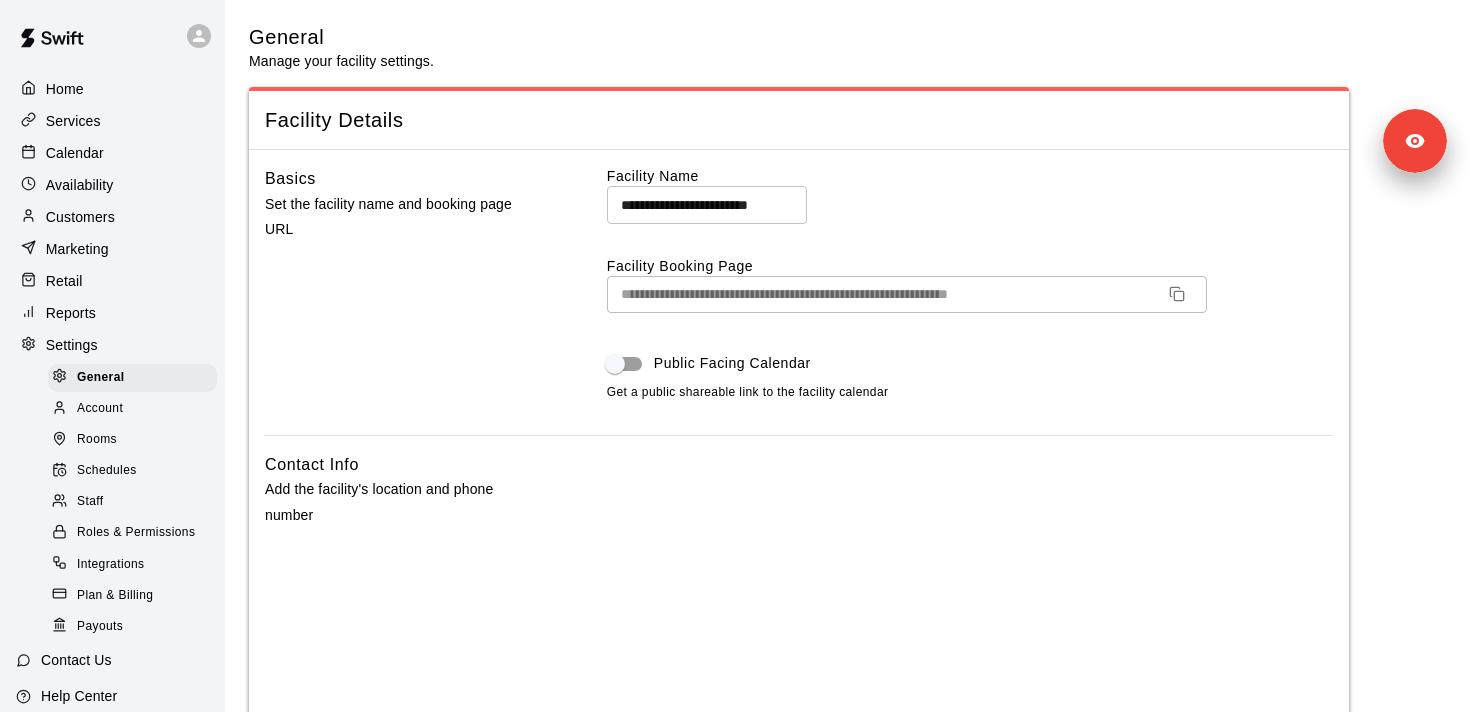 click on "Rooms" at bounding box center (132, 440) 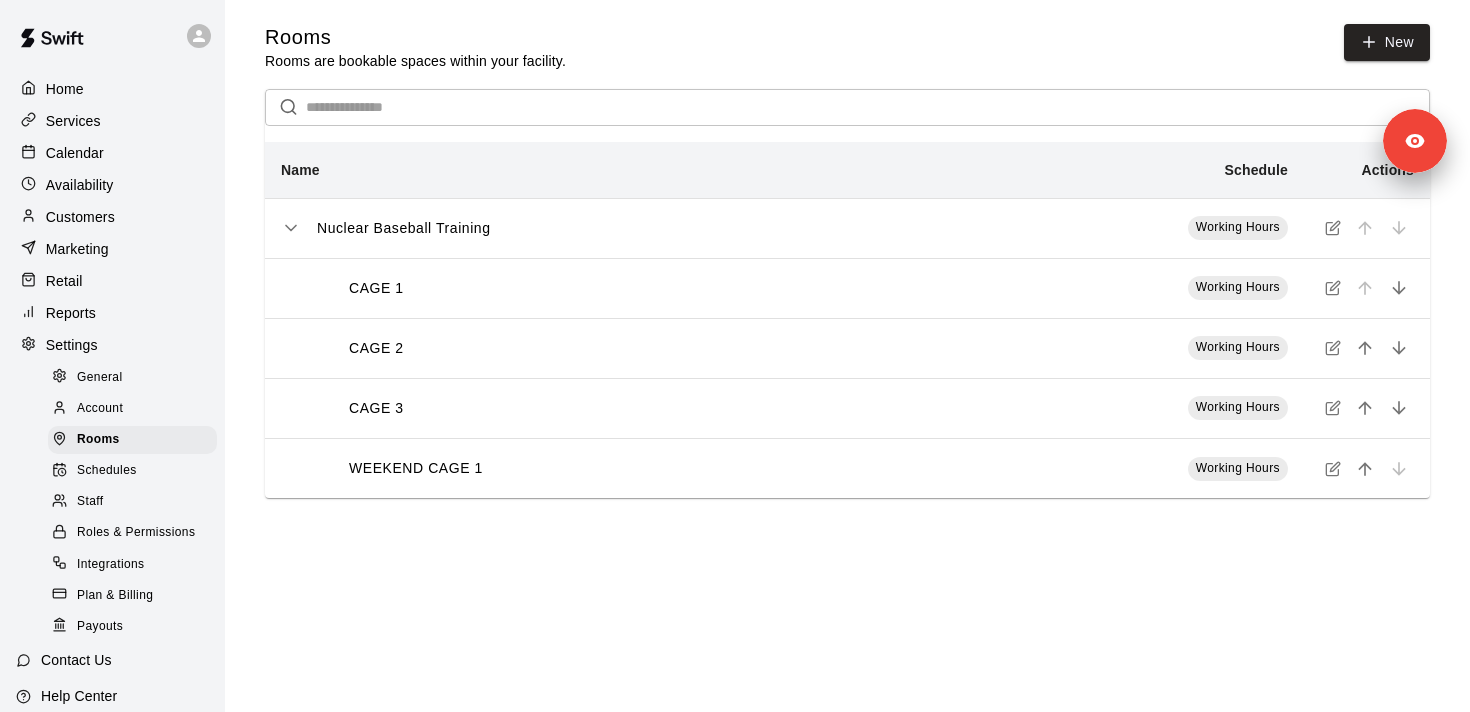 click 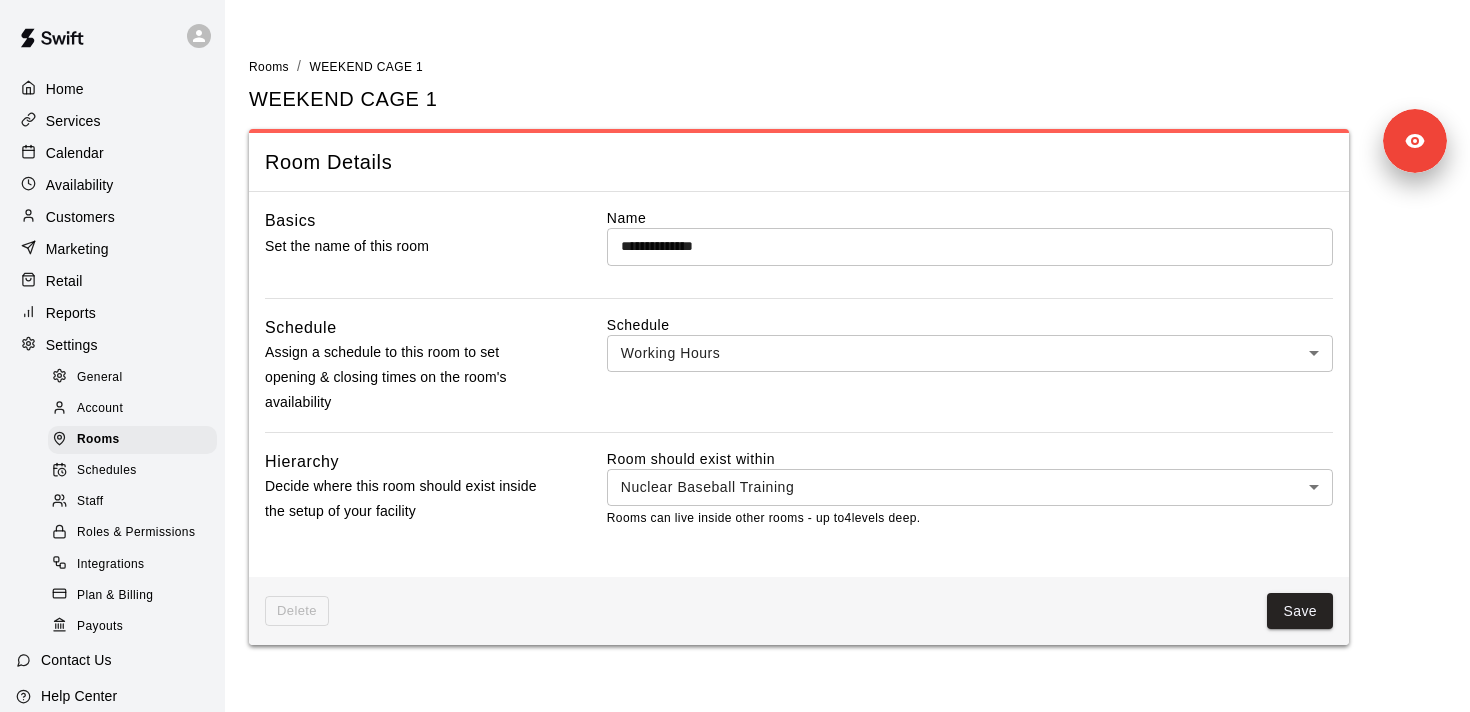 scroll, scrollTop: 86, scrollLeft: 0, axis: vertical 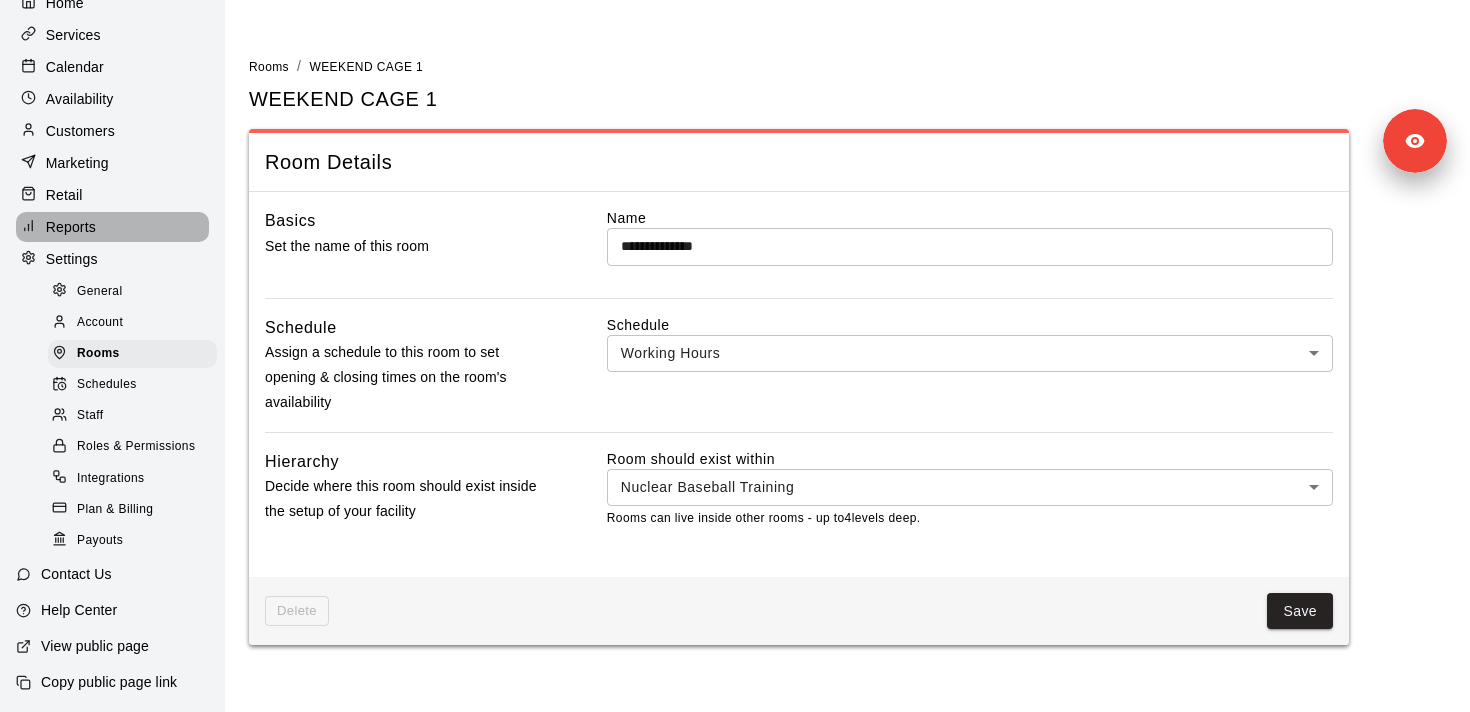 click on "Reports" at bounding box center [112, 227] 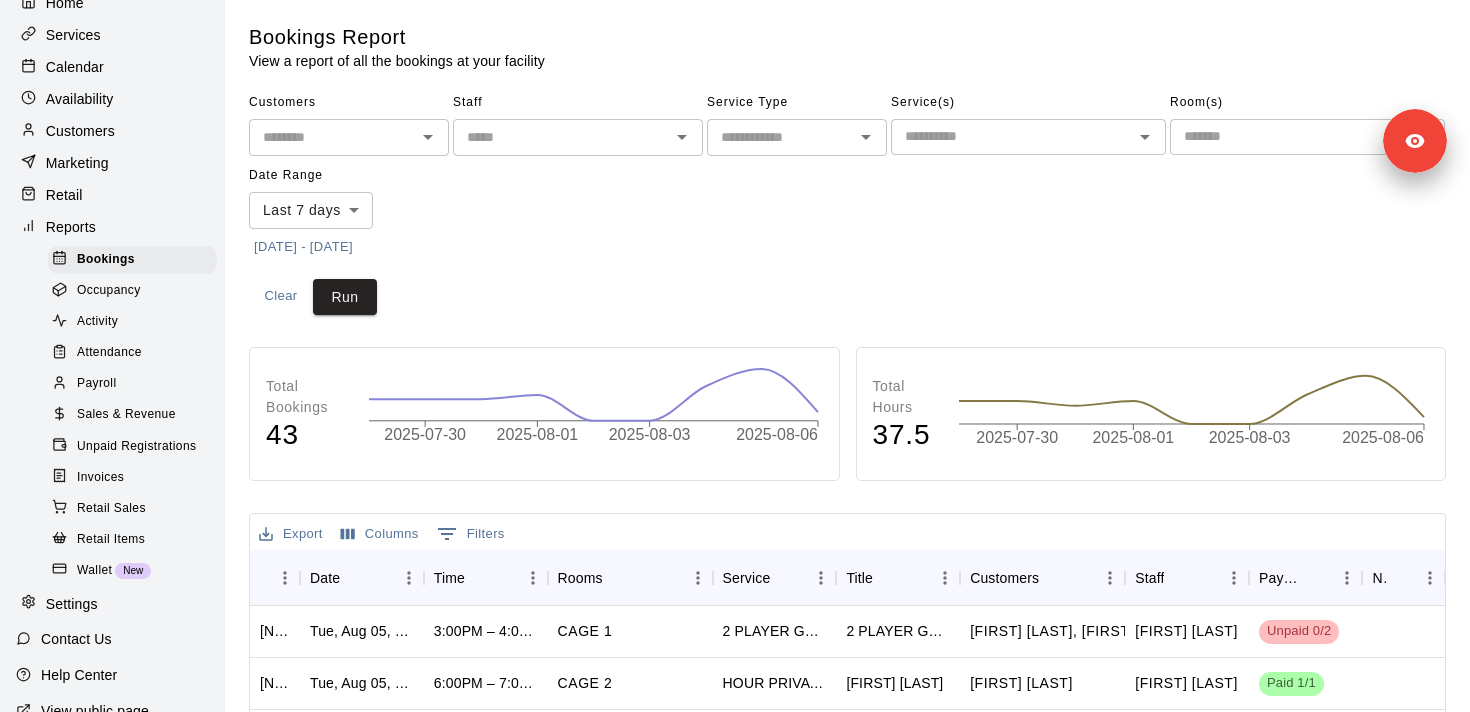 scroll, scrollTop: 150, scrollLeft: 0, axis: vertical 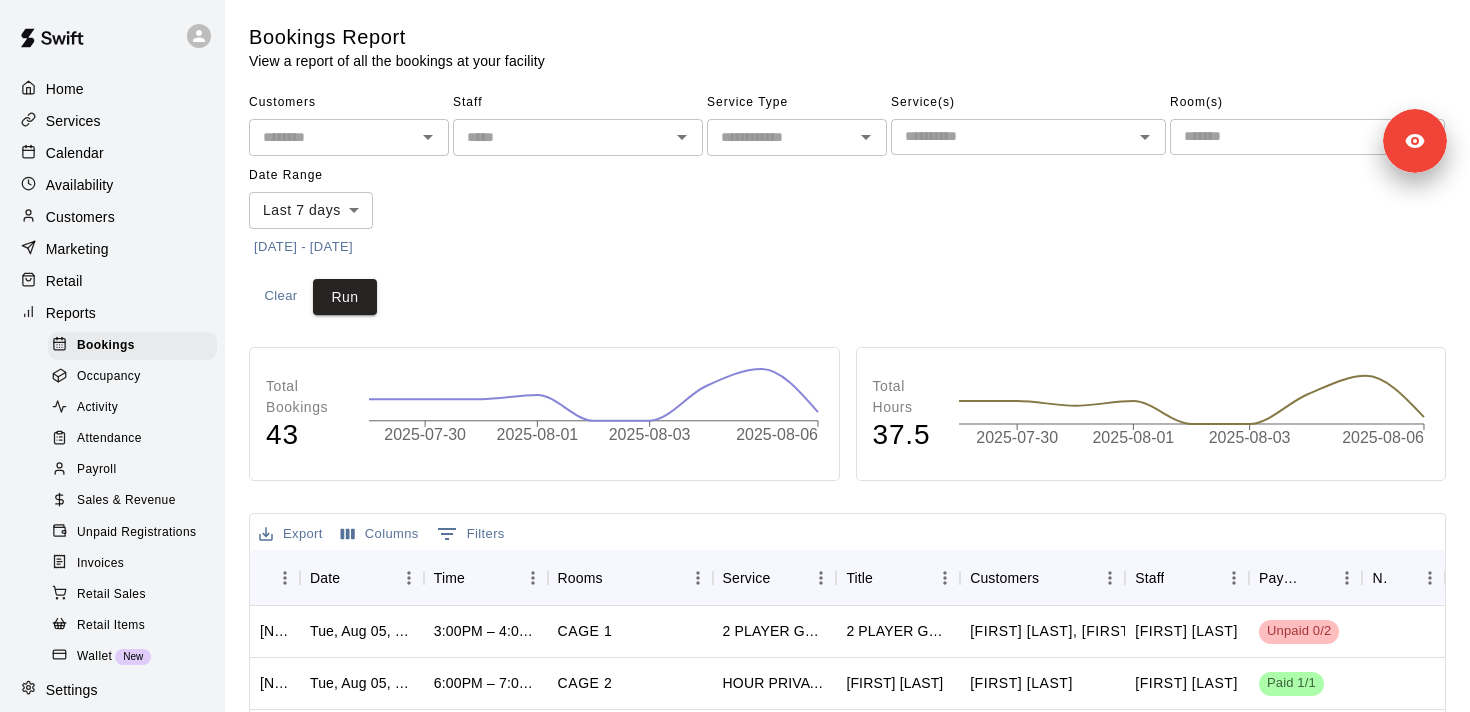click on "Availability" at bounding box center [80, 185] 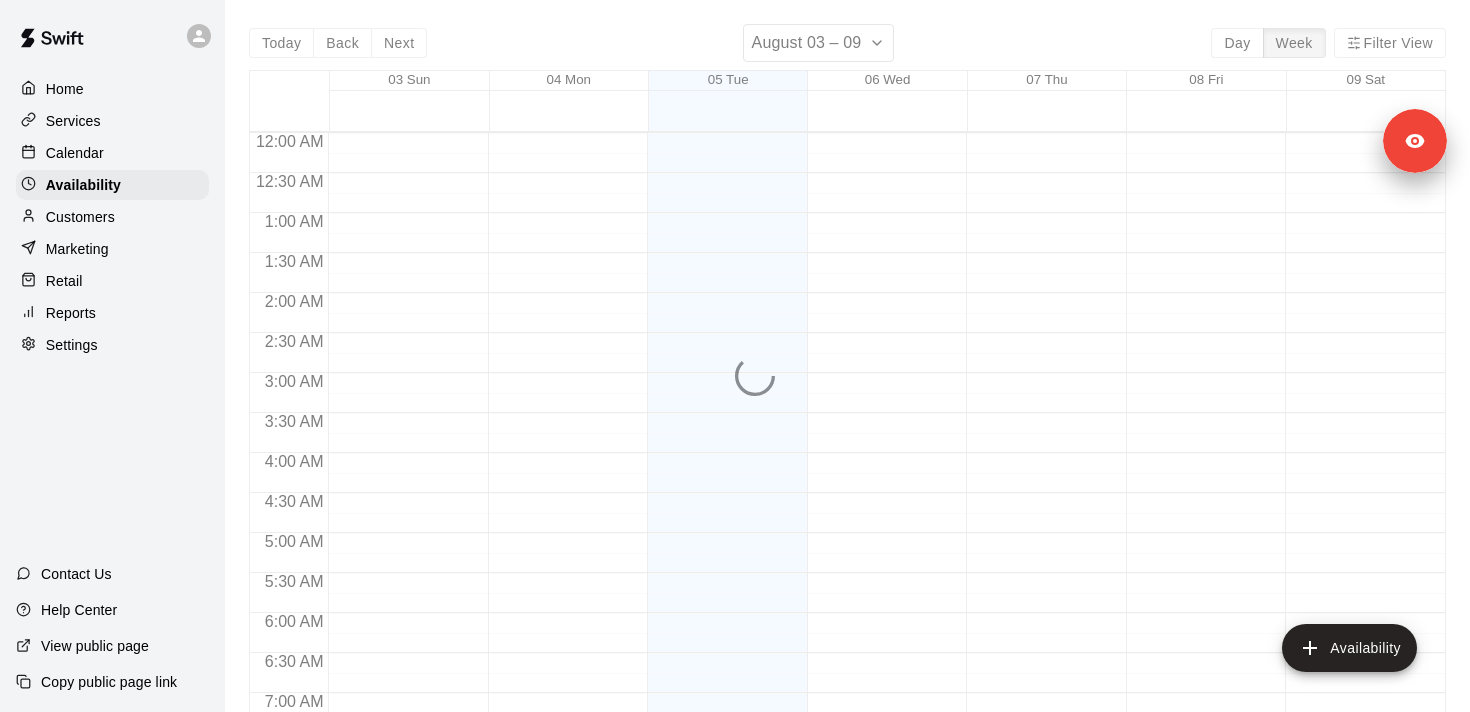 scroll, scrollTop: 793, scrollLeft: 0, axis: vertical 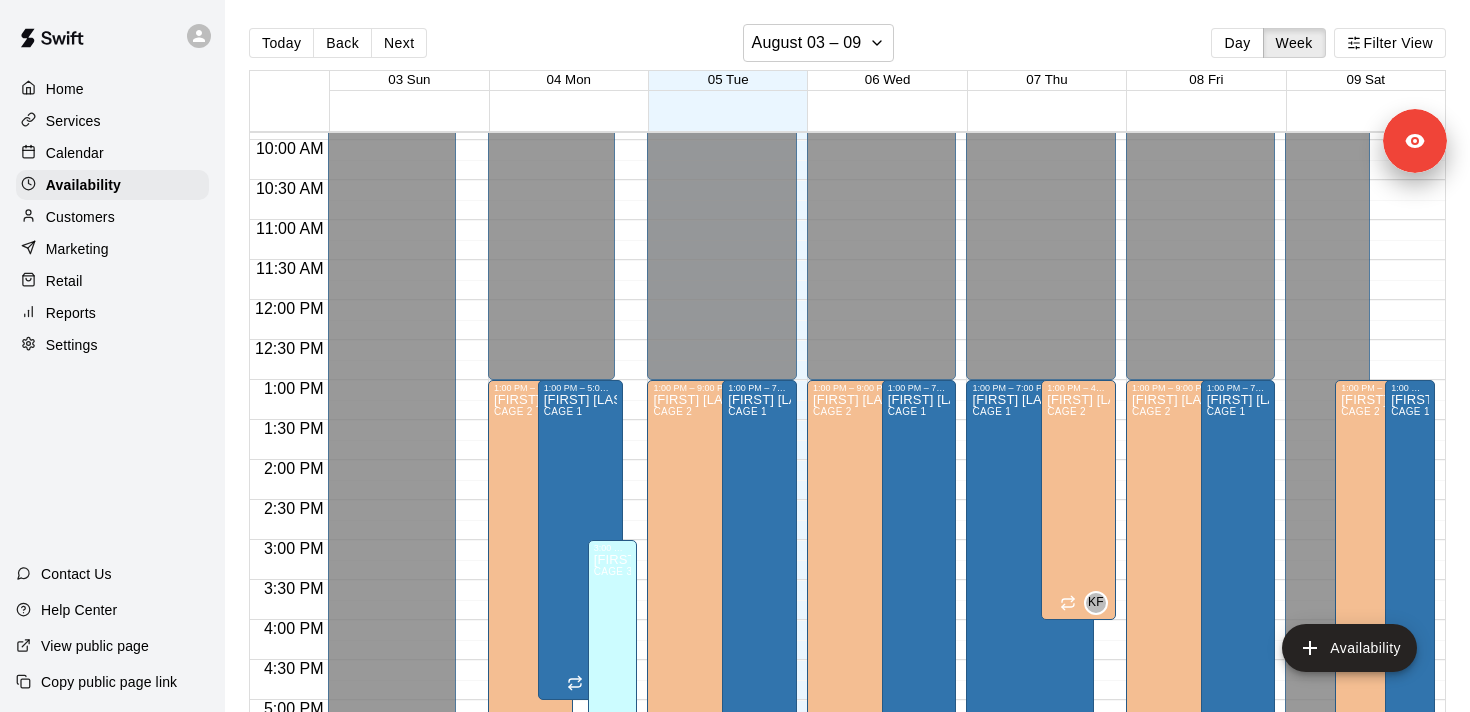 click on "Calendar" at bounding box center (75, 153) 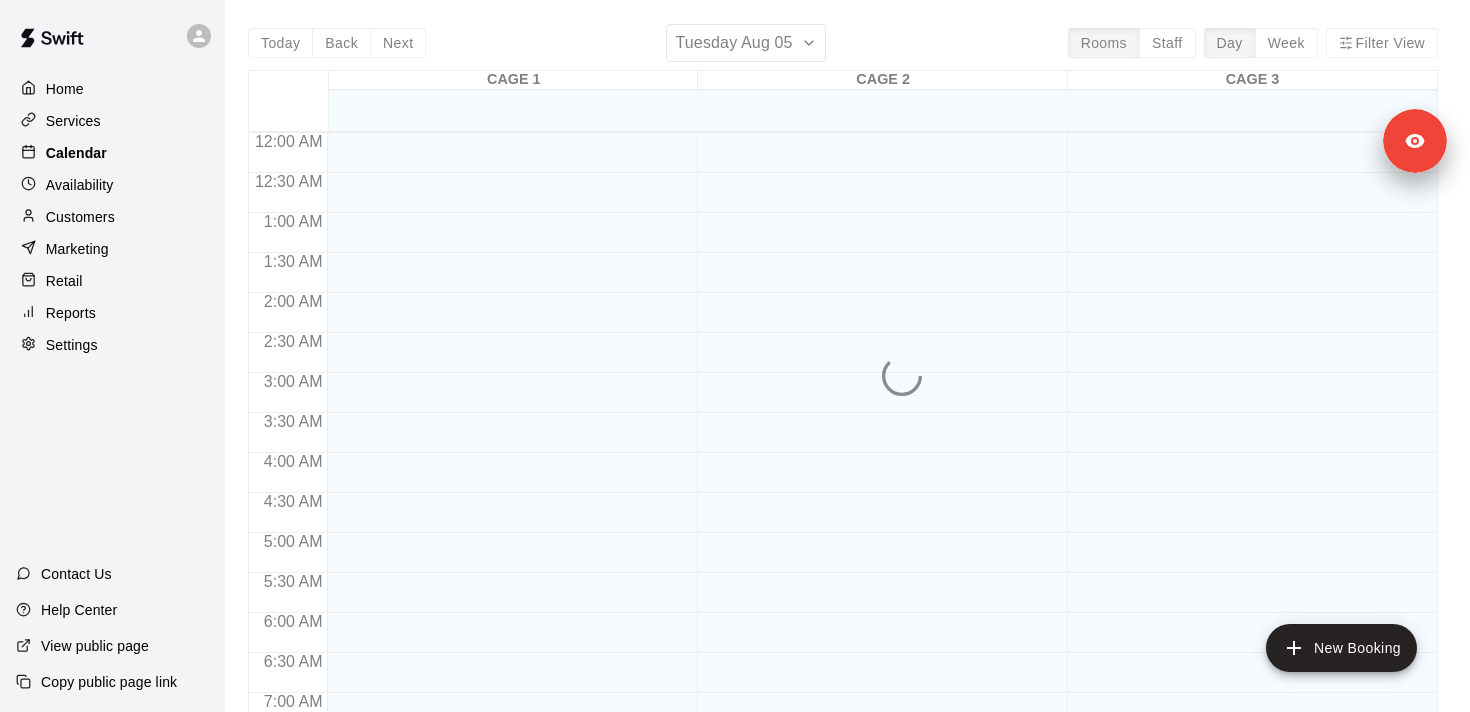 scroll, scrollTop: 793, scrollLeft: 0, axis: vertical 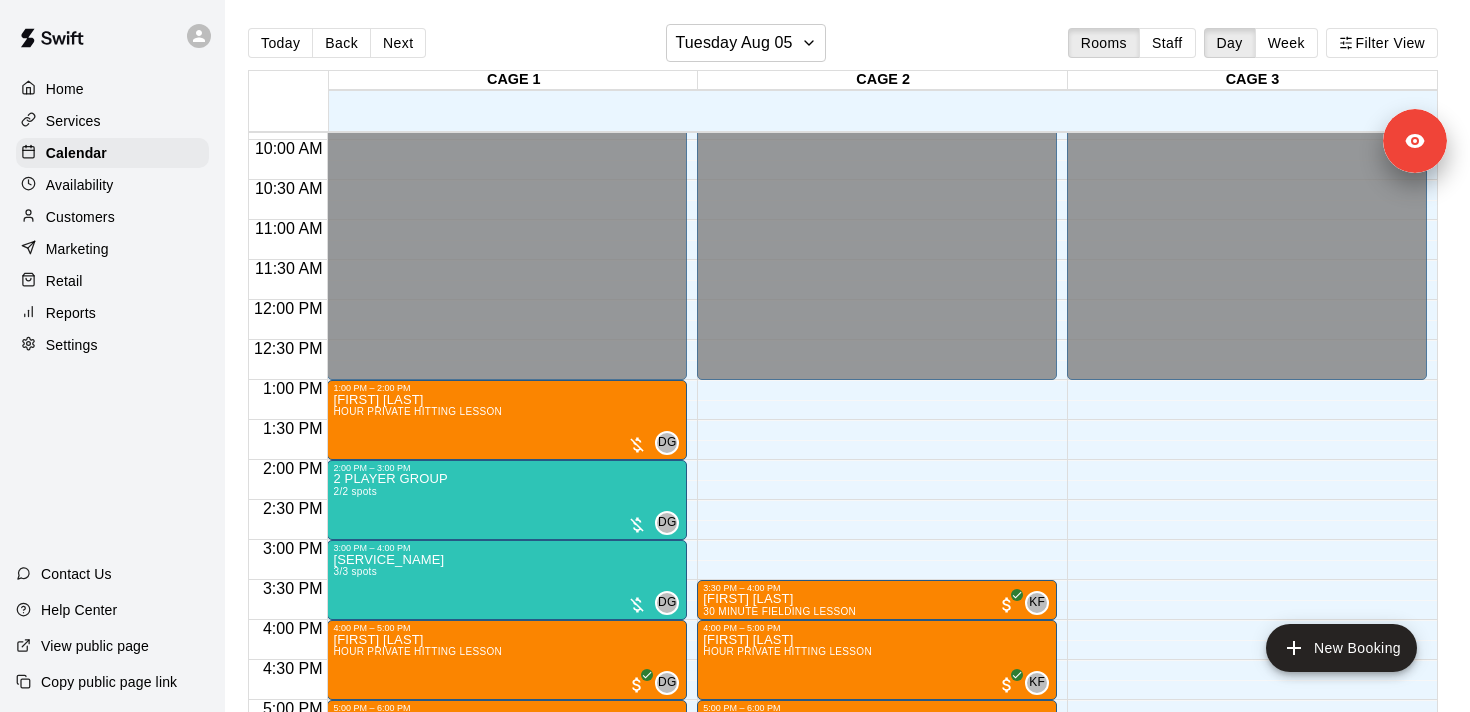 click on "Services" at bounding box center (112, 121) 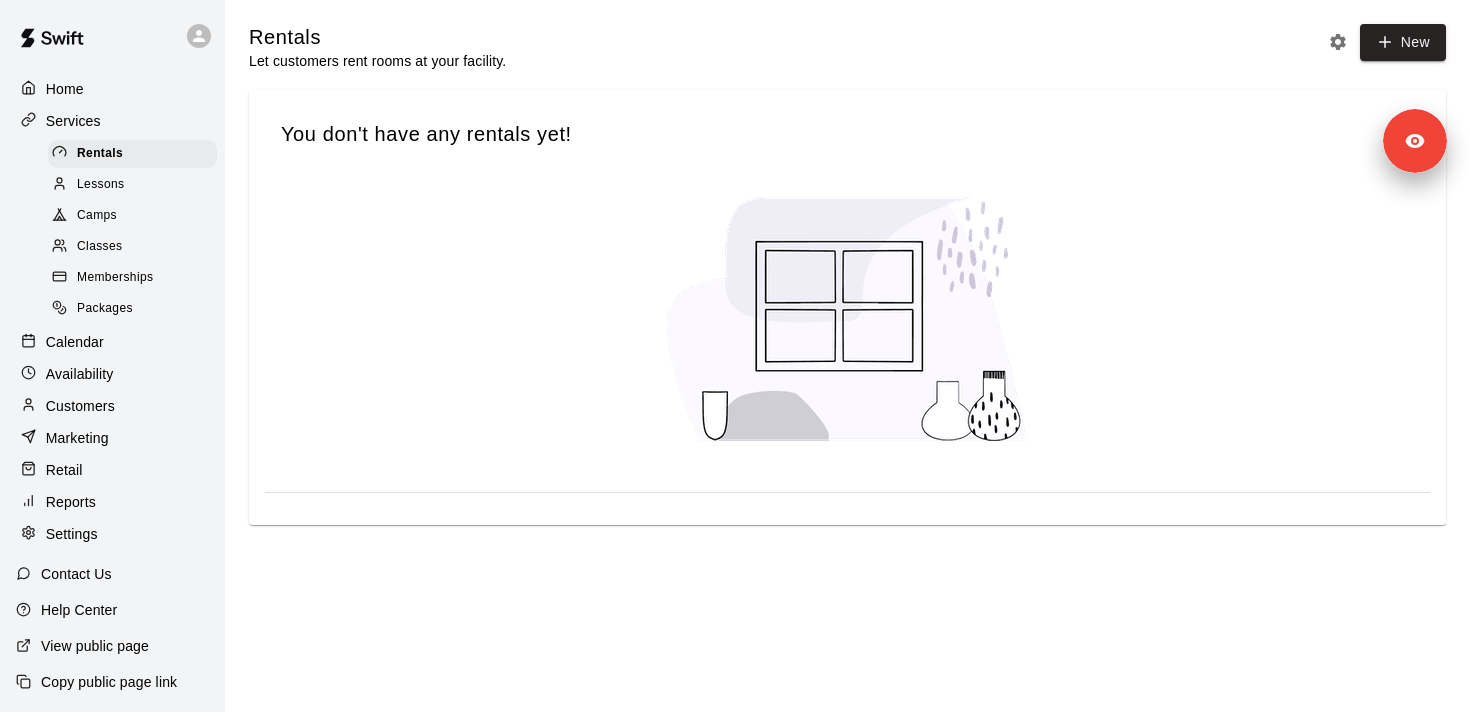 click on "Home Services Rentals Lessons Camps Classes Memberships Packages Calendar Availability Customers Marketing Retail Reports Settings" at bounding box center (112, 311) 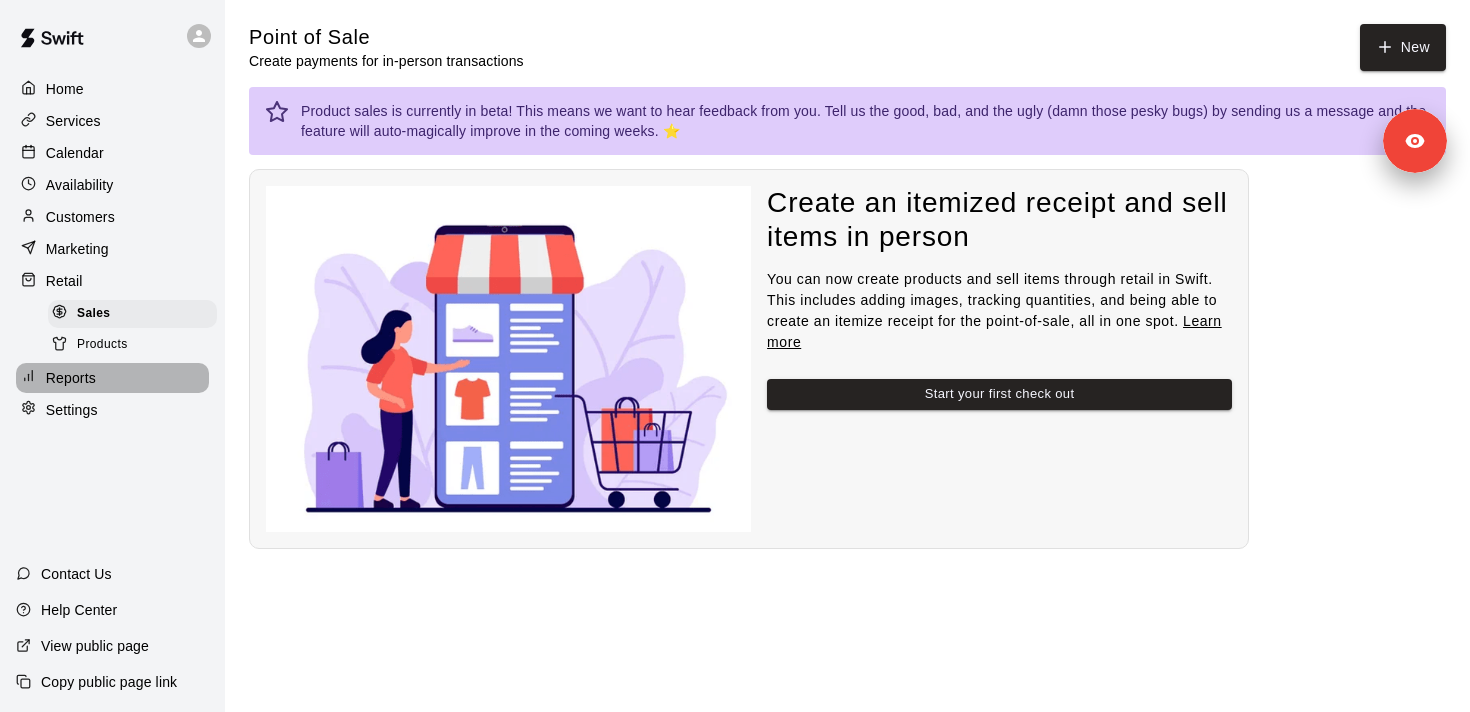 click on "Reports" at bounding box center [112, 378] 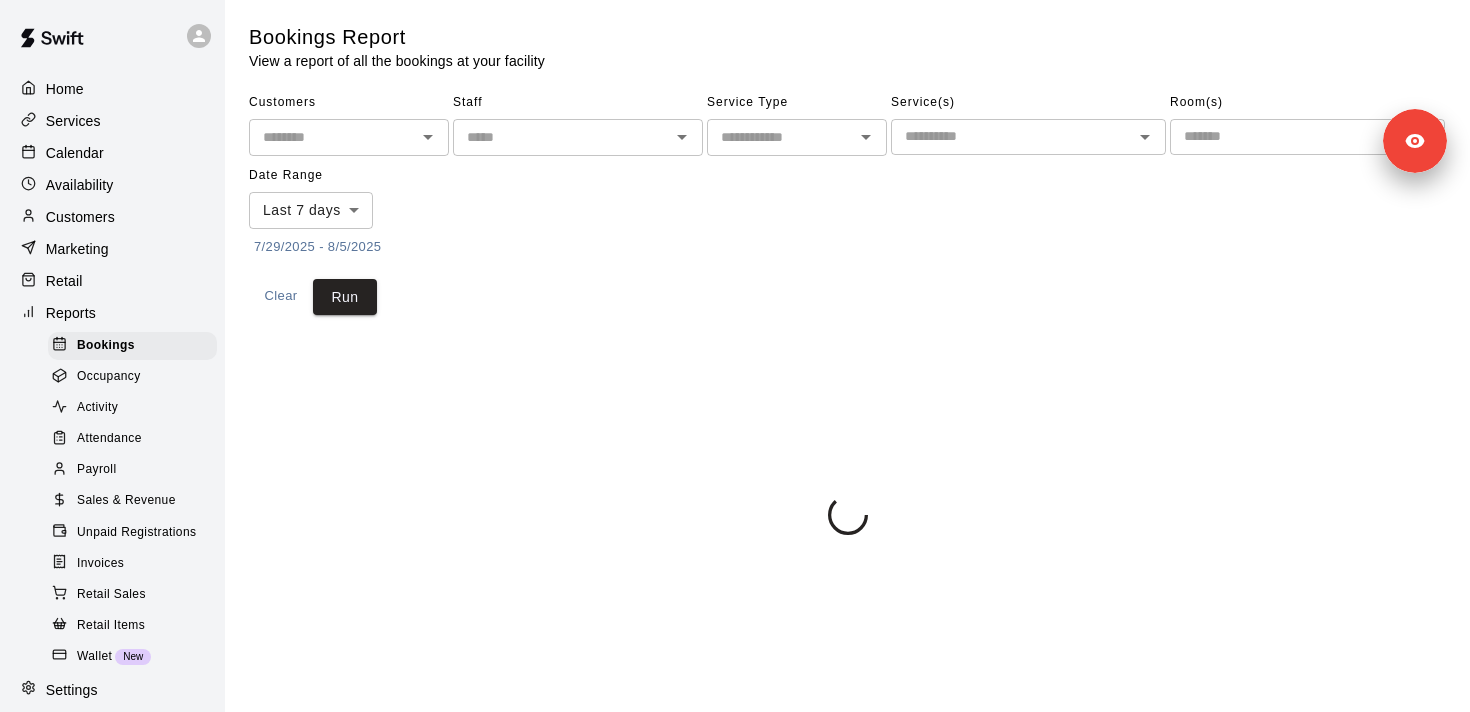 click on "Marketing" at bounding box center [112, 249] 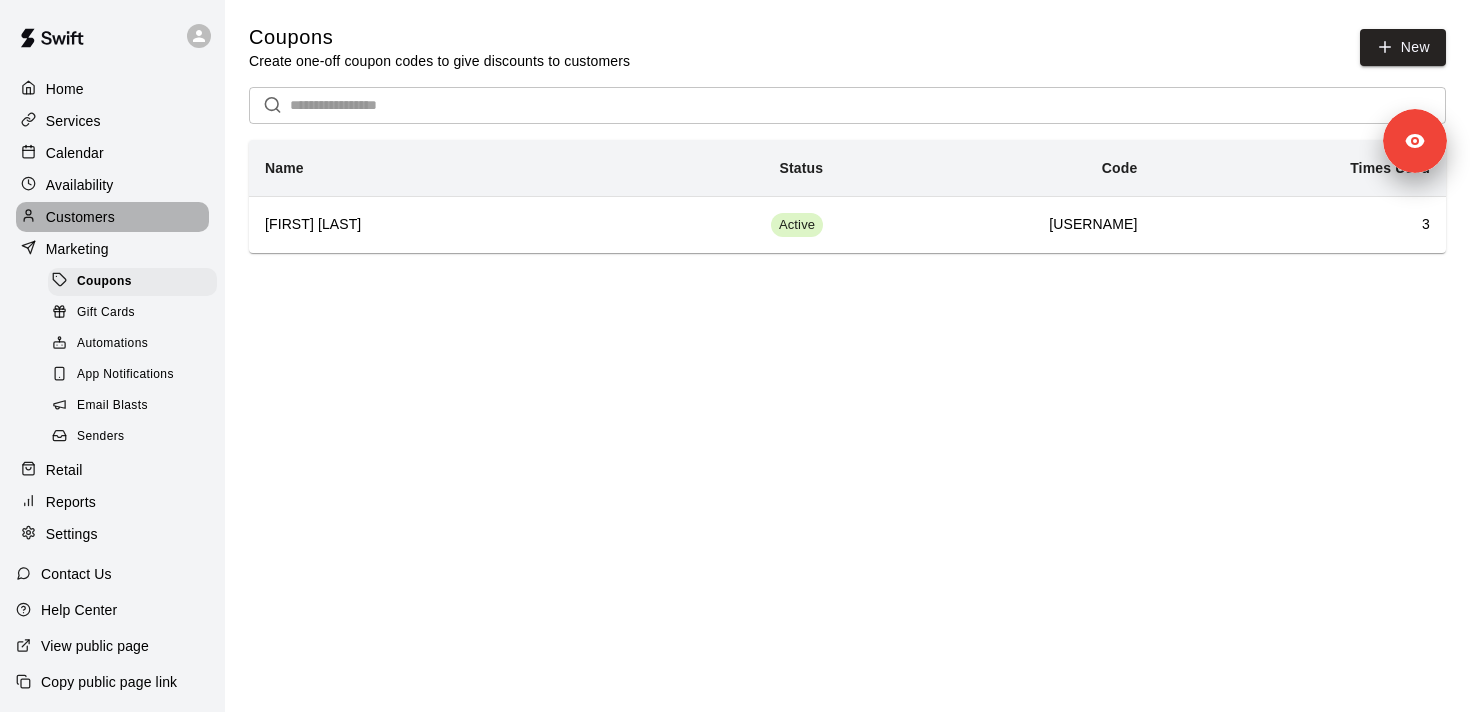 click on "Customers" at bounding box center (112, 217) 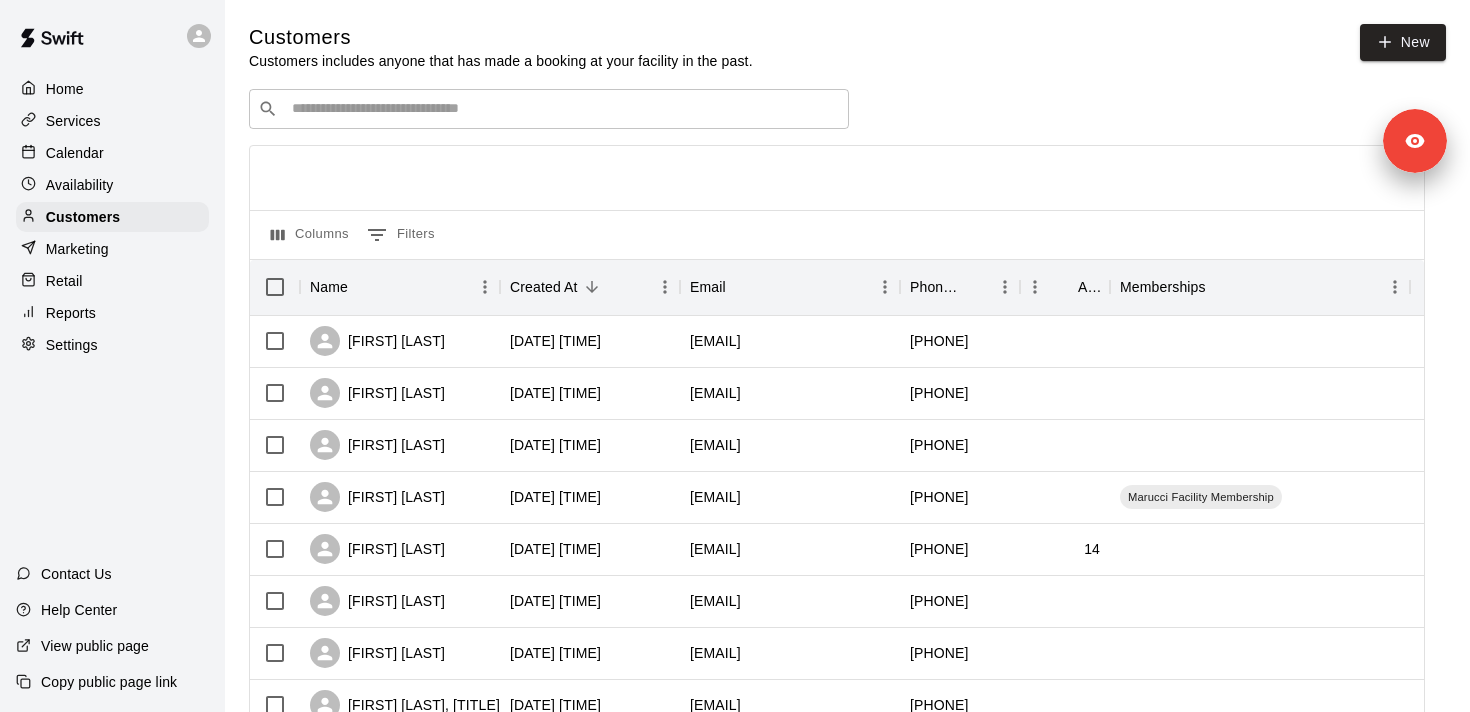 click on "Availability" at bounding box center (112, 185) 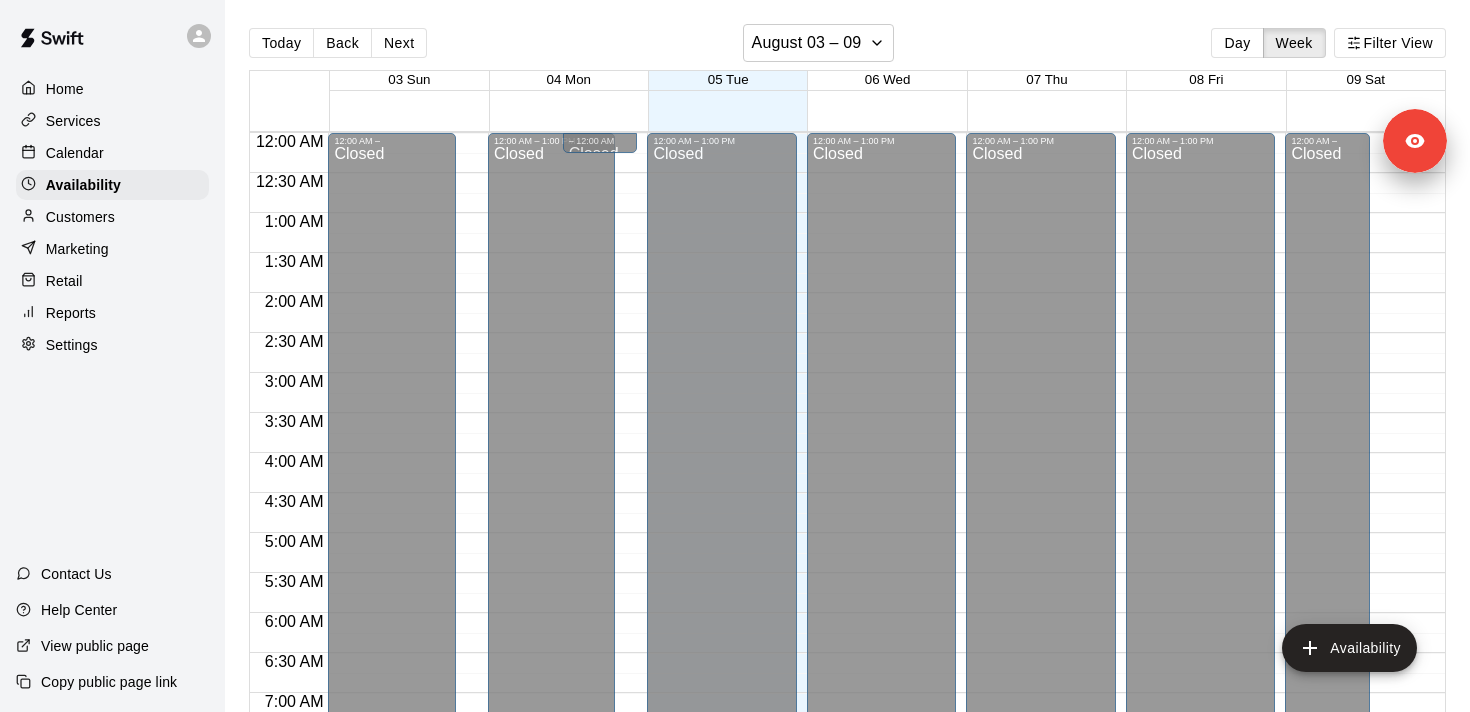 scroll, scrollTop: 793, scrollLeft: 0, axis: vertical 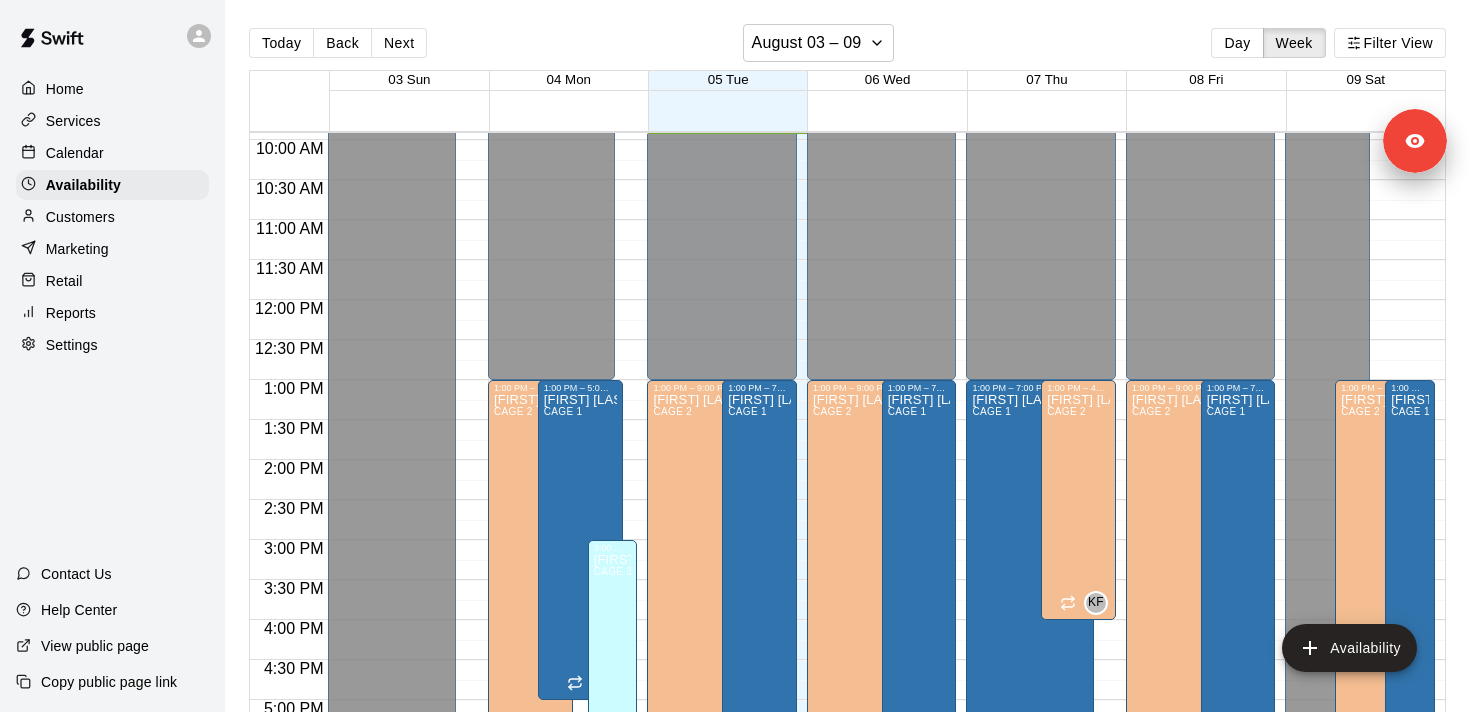 click on "Settings" at bounding box center (112, 345) 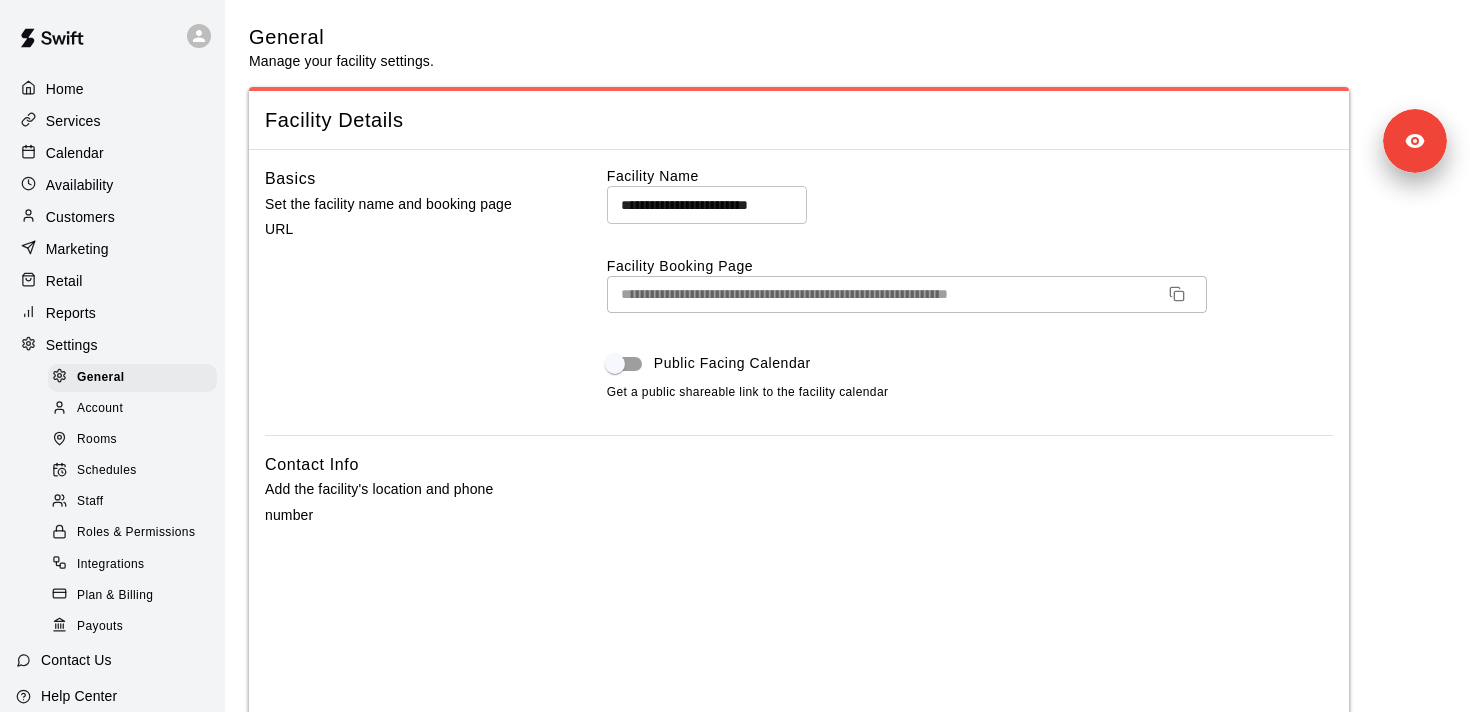 scroll, scrollTop: 86, scrollLeft: 0, axis: vertical 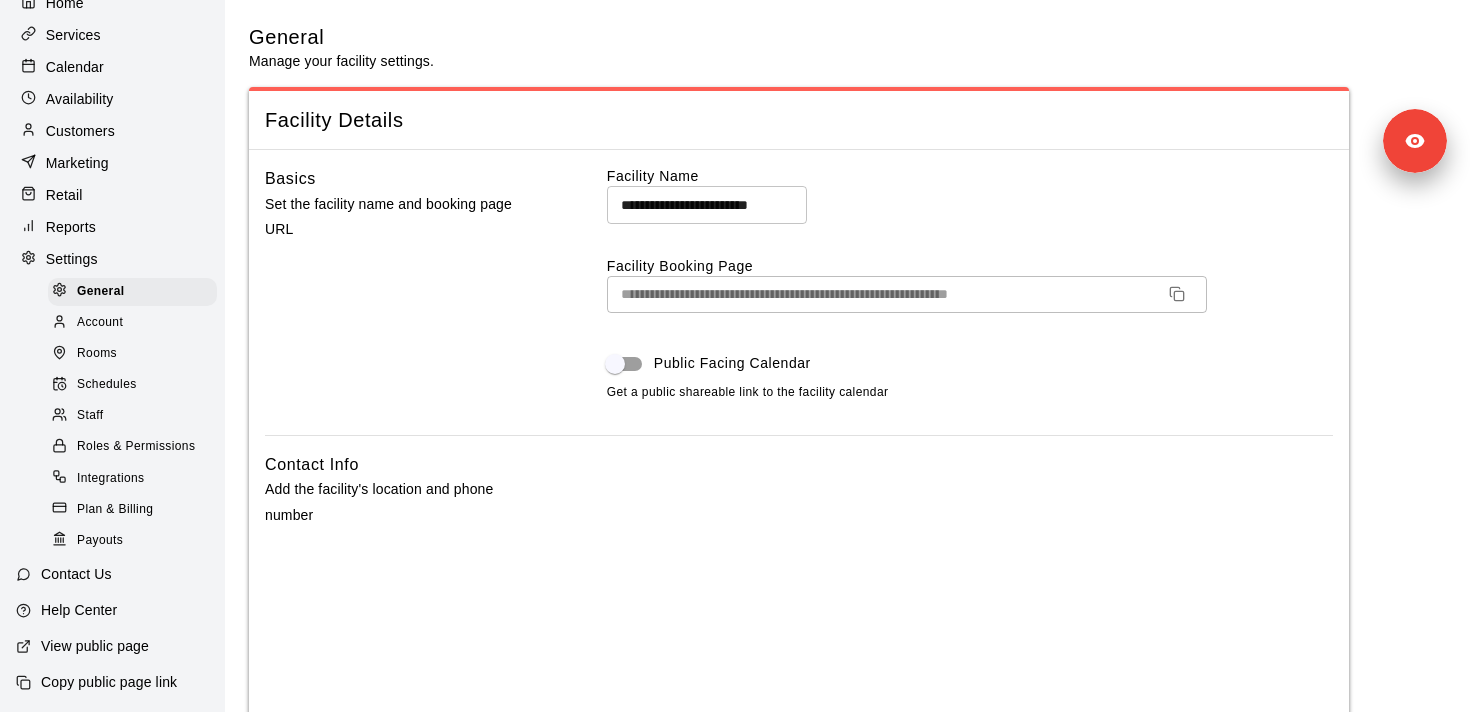 click on "Reports" at bounding box center (112, 227) 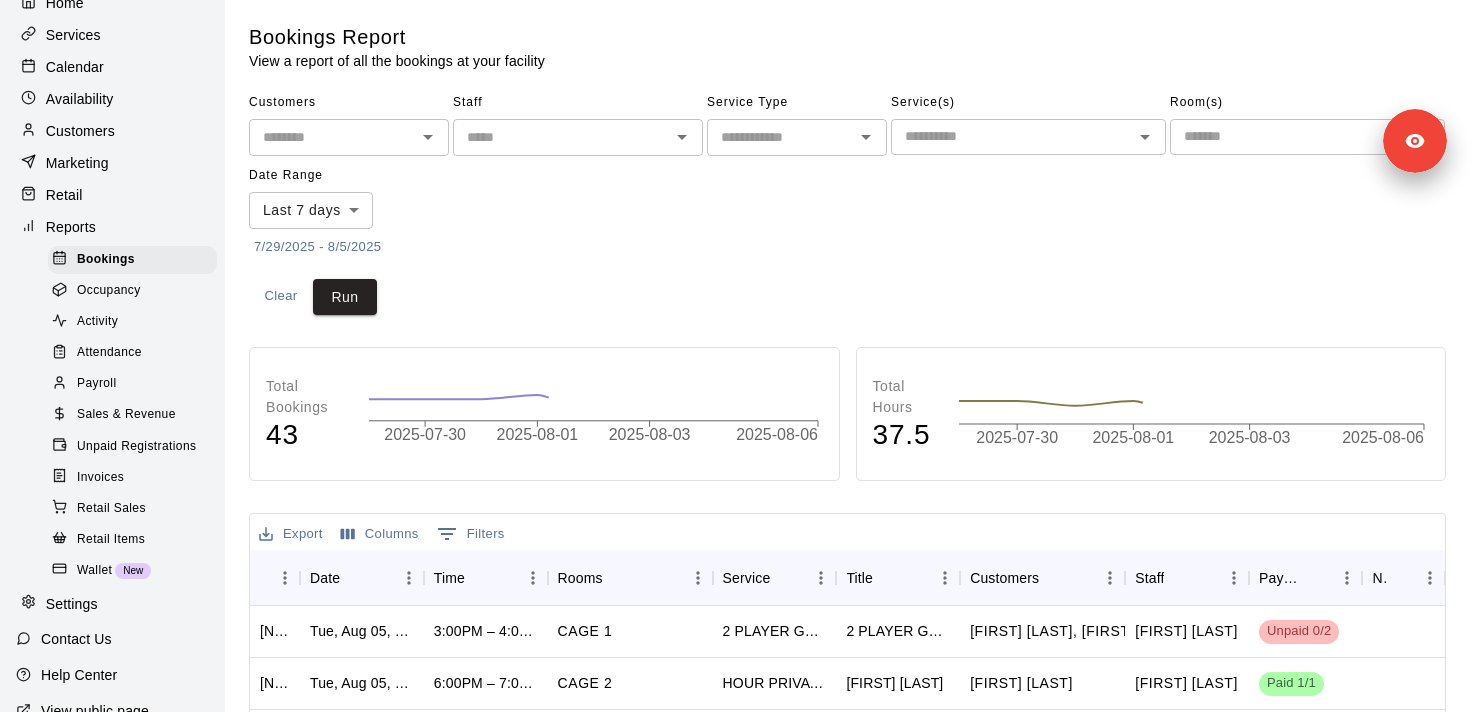 click at bounding box center (1291, 136) 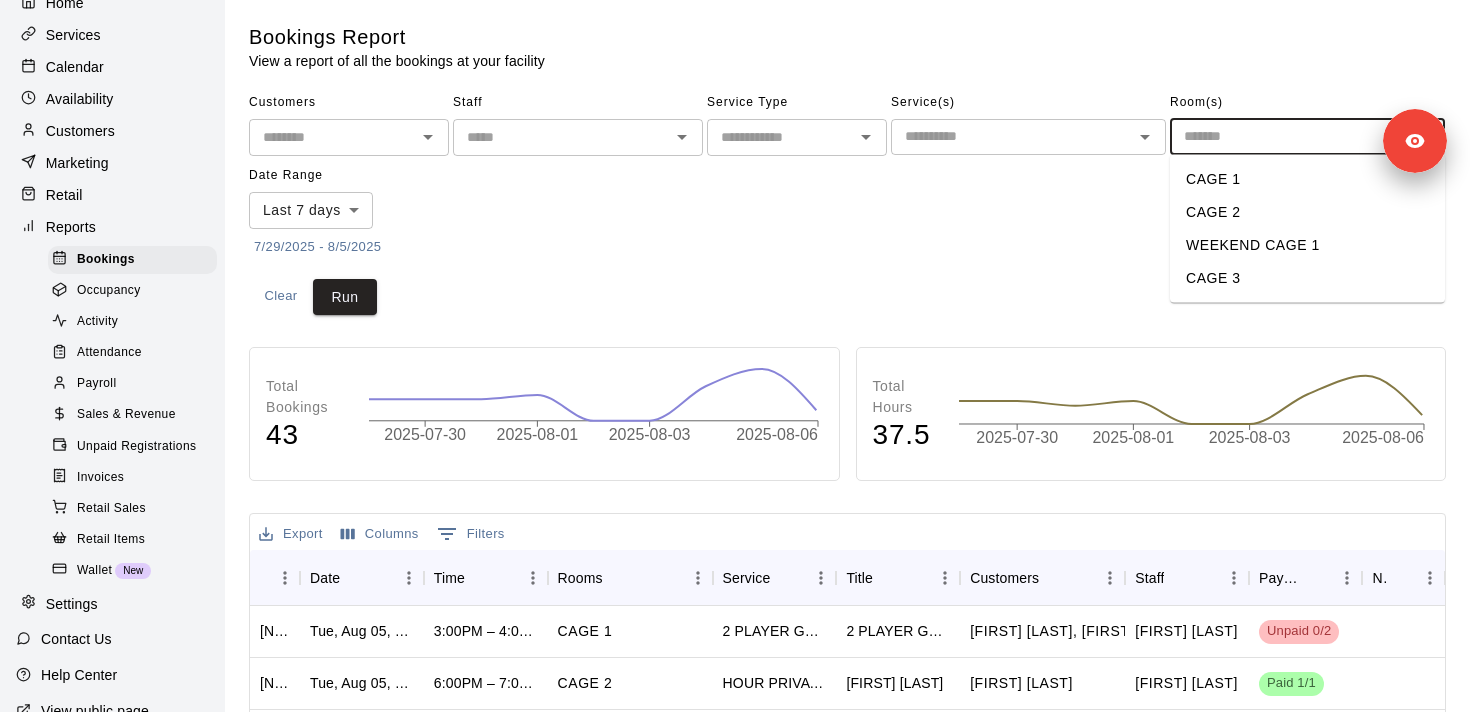 click on "WEEKEND CAGE 1" at bounding box center (1307, 245) 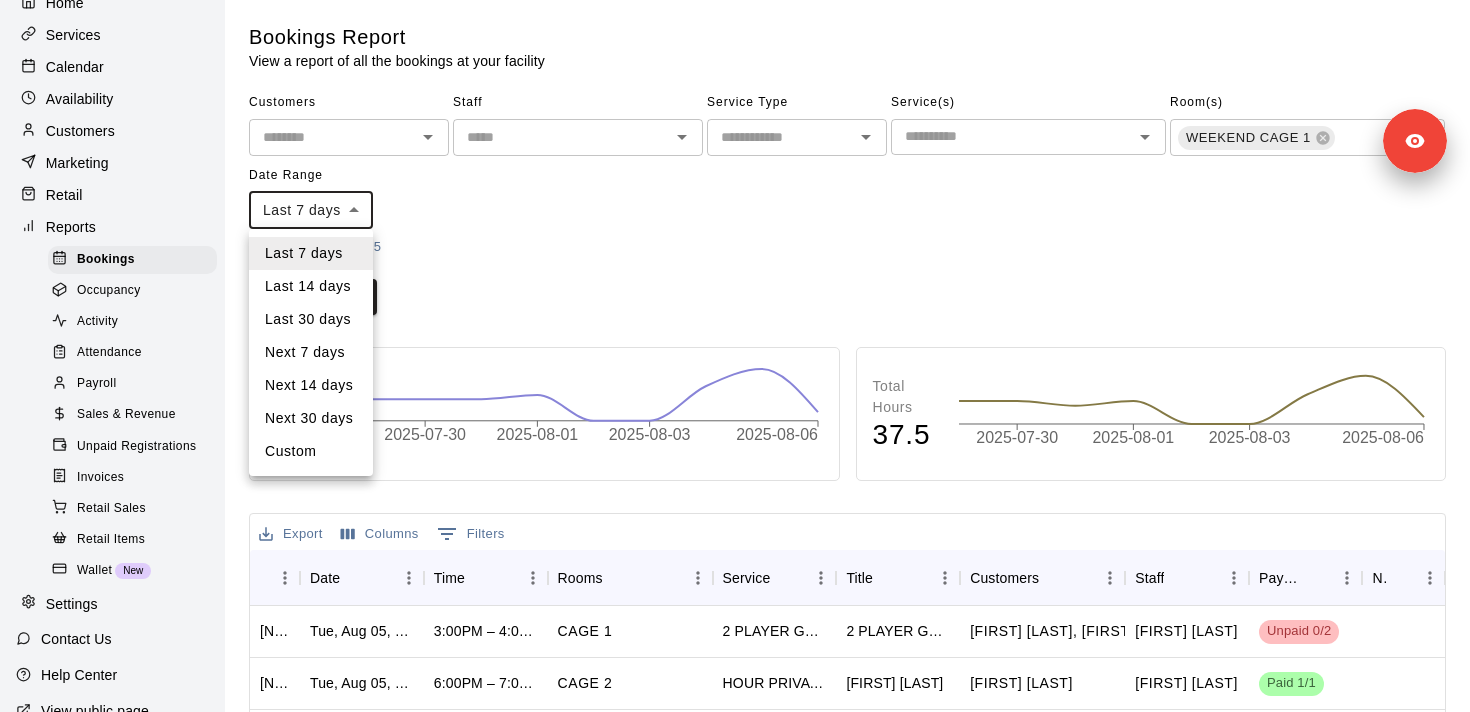 click on "Home Services Calendar Availability Customers Marketing Retail Reports Bookings Occupancy Activity Attendance Payroll Sales & Revenue Unpaid Registrations Invoices Retail Sales Retail Items Wallet New Settings Contact Us Help Center View public page Copy public page link Bookings Report View a report of all the bookings at your facility Customers ​ Staff ​ Service Type ​ Service(s) ​ Room(s) WEEKEND CAGE 1 ​ Date Range Last 7 days **** ​ 7/29/2025 - 8/5/2025 Clear Run Total Bookings 43 2025-07-30 2025-08-01 2025-08-03 2025-08-06 Total Hours 37.5 2025-07-30 2025-08-01 2025-08-03 2025-08-06 Export Columns 0 Filters ID Date Time Rooms Service Title Customers Staff Payment Notes 1261023 Tue, Aug 05, 2025 3:00PM – 4:00PM CAGE 1 2 PLAYER GROUP 2 PLAYER GROUP Jordan Andrews, Jake Wagoner Dustin Geiger Unpaid 0/2 1259937 Tue, Aug 05, 2025 6:00PM – 7:00PM CAGE 2 HOUR PRIVATE HITTING LESSON Wyatt Garbade Wyatt Garbade Kyle Froemke Paid 1/1 1259188 Tue, Aug 05, 2025 2:00PM – 3:00PM CAGE 1 Connor Comeau" at bounding box center (735, 610) 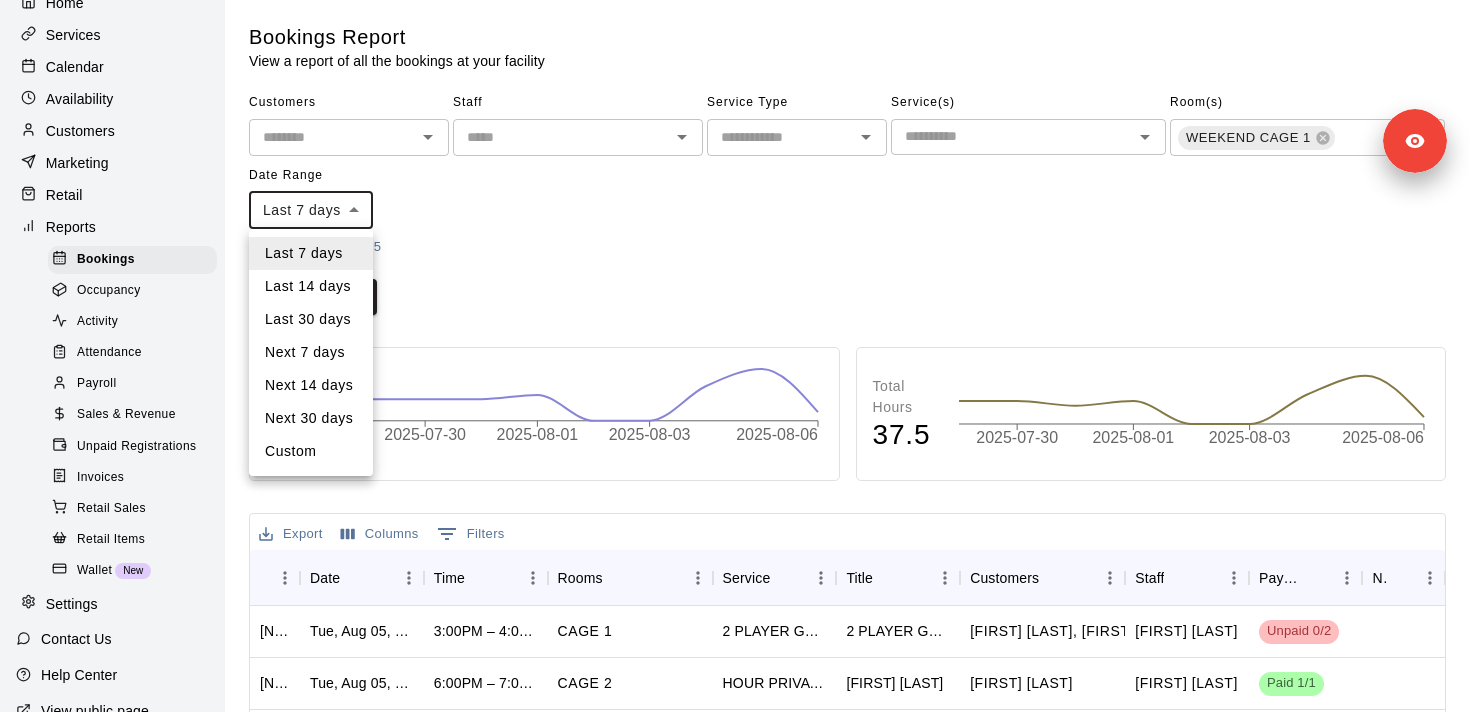 click on "Last 30 days" at bounding box center [311, 319] 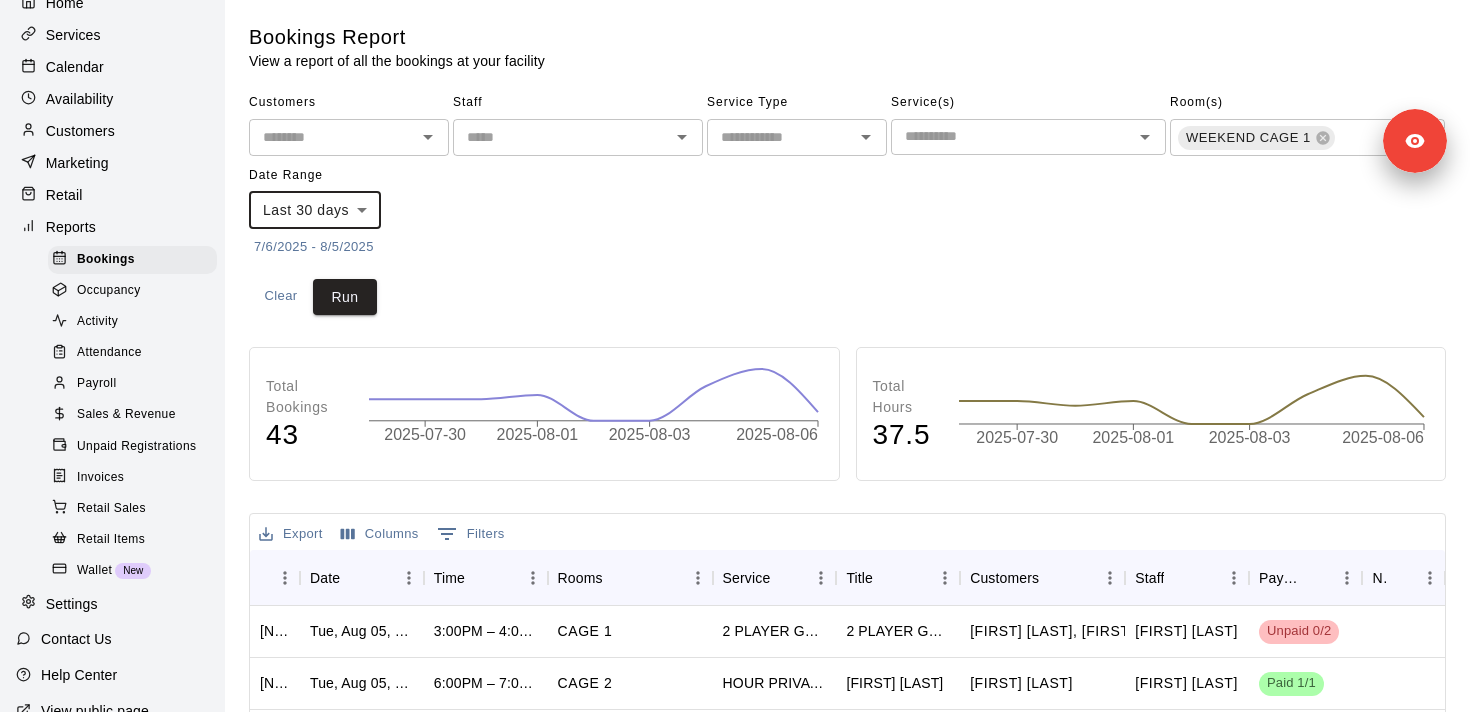 type on "*****" 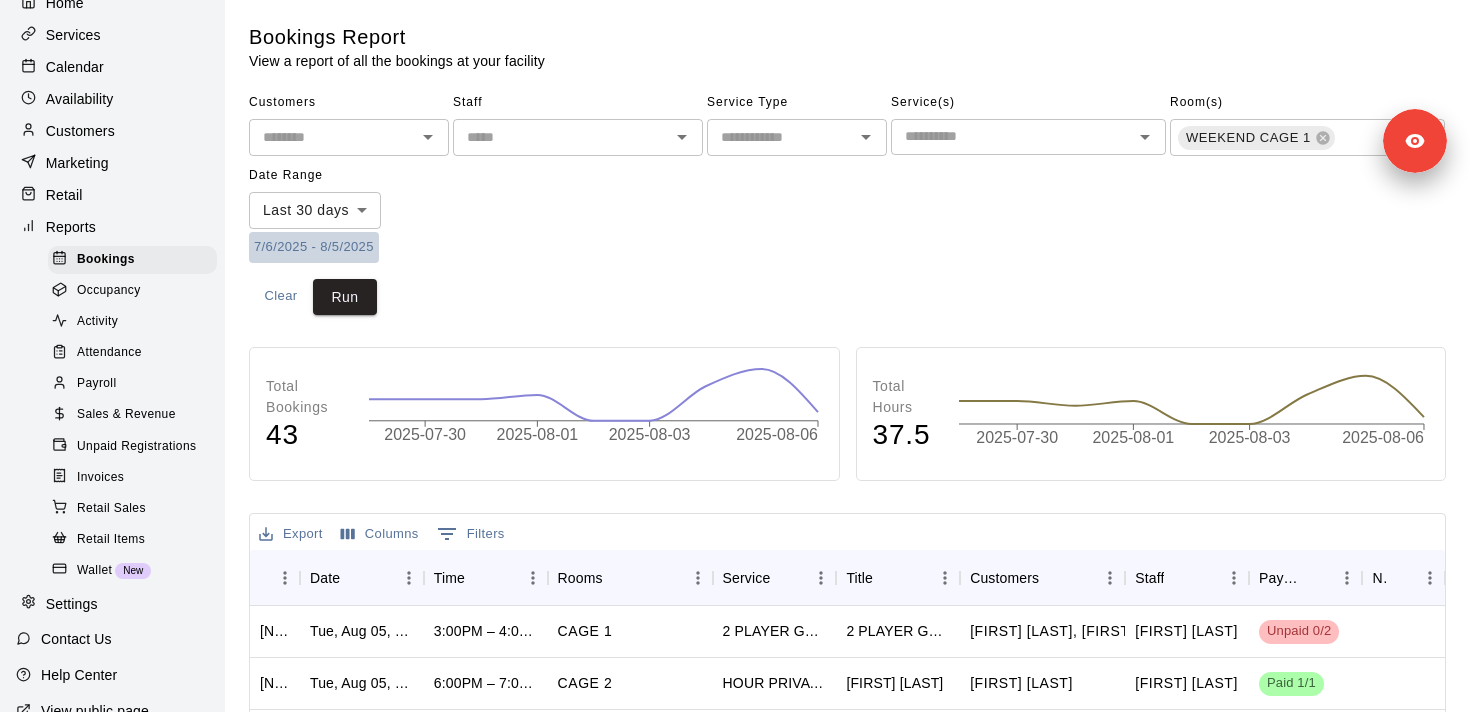 click on "7/6/2025 - 8/5/2025" at bounding box center [314, 247] 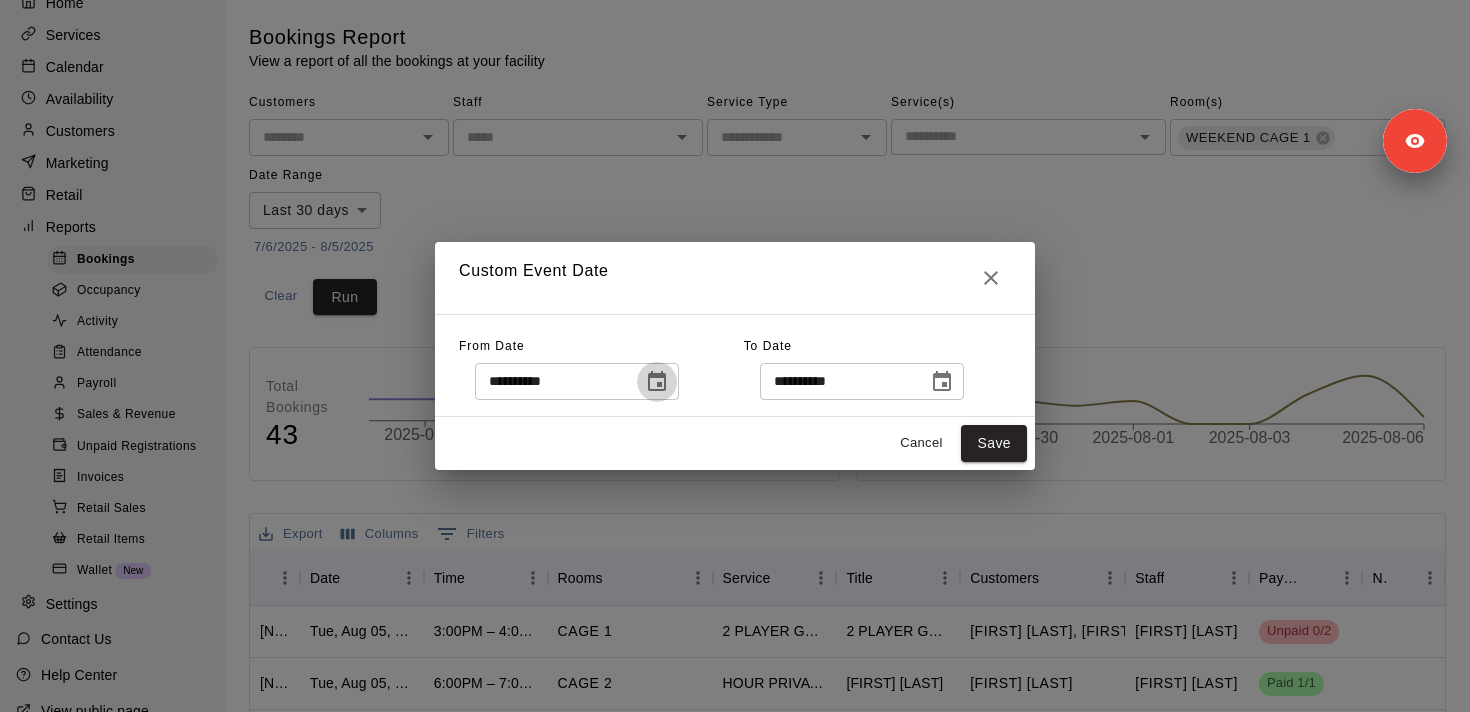 click 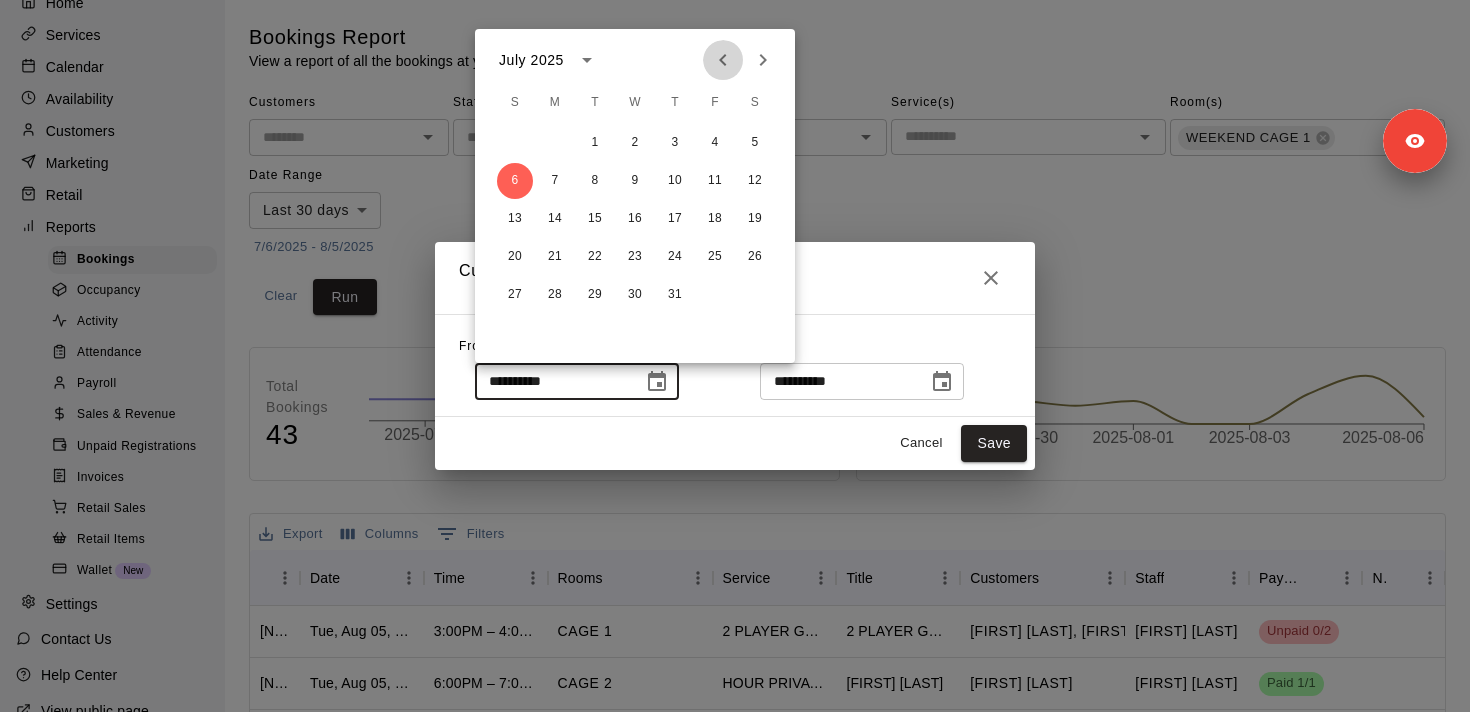 click 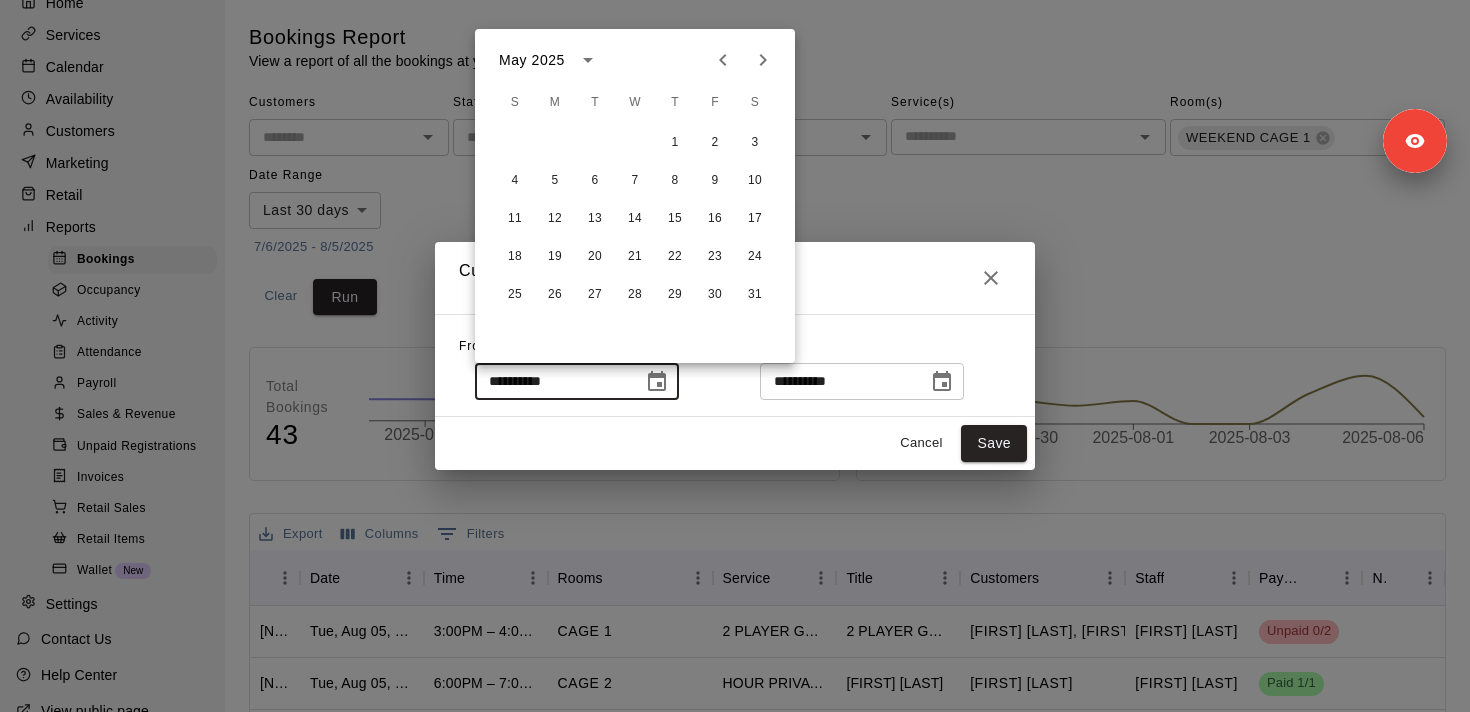 click 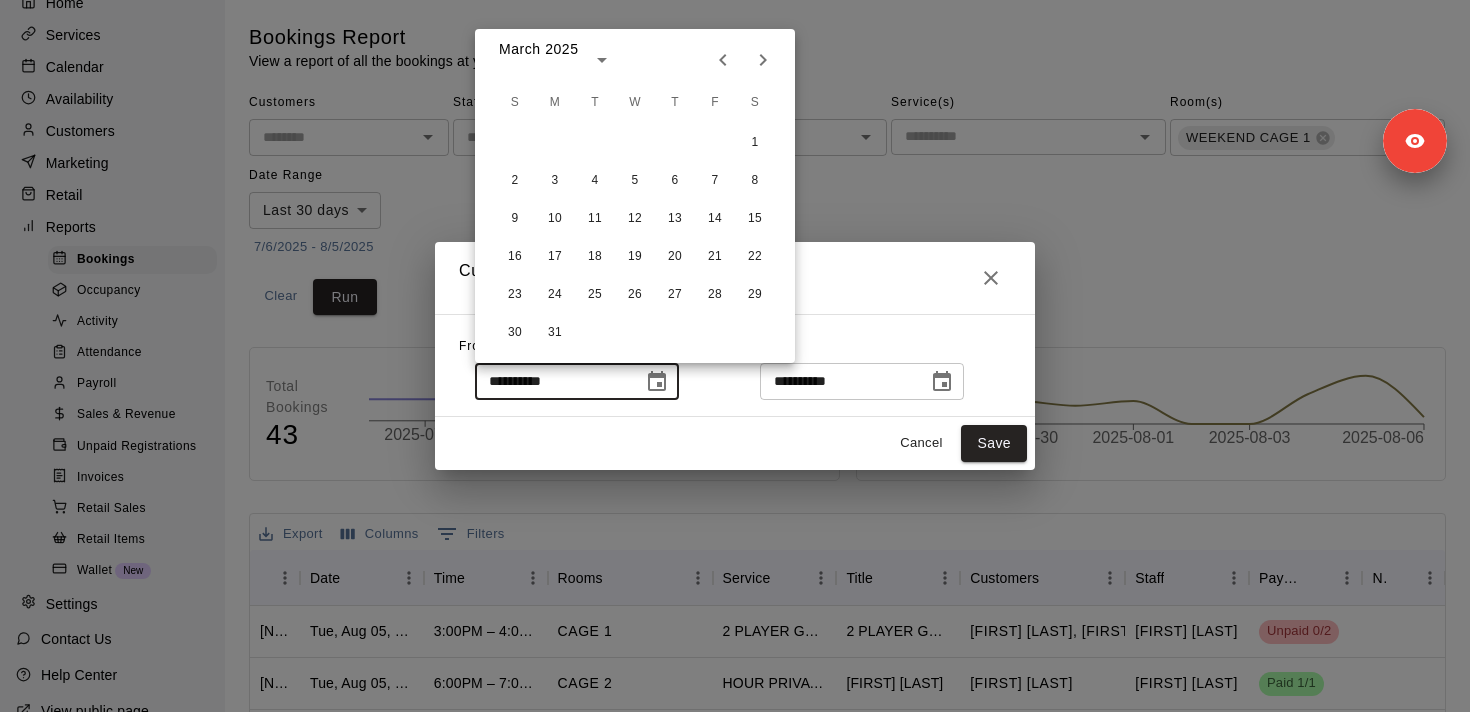 click 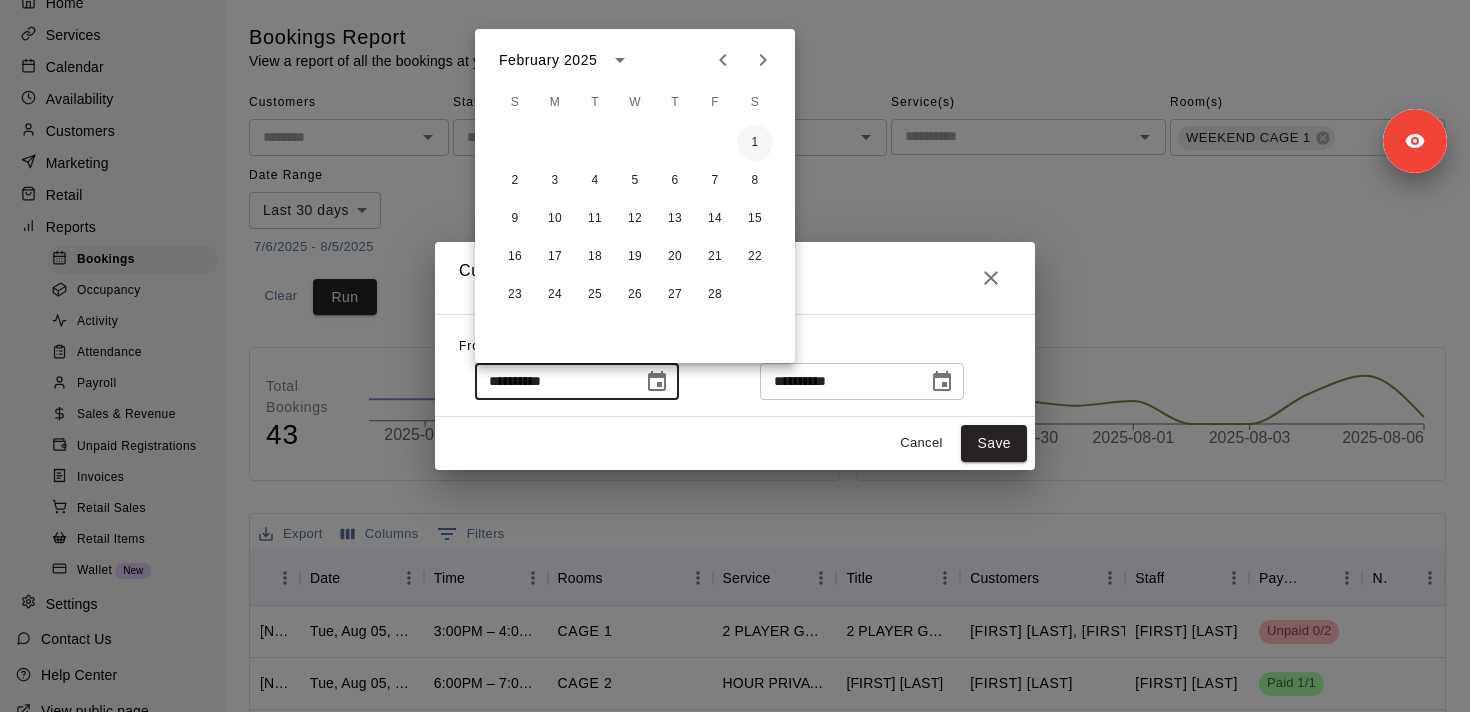 click on "1" at bounding box center (755, 143) 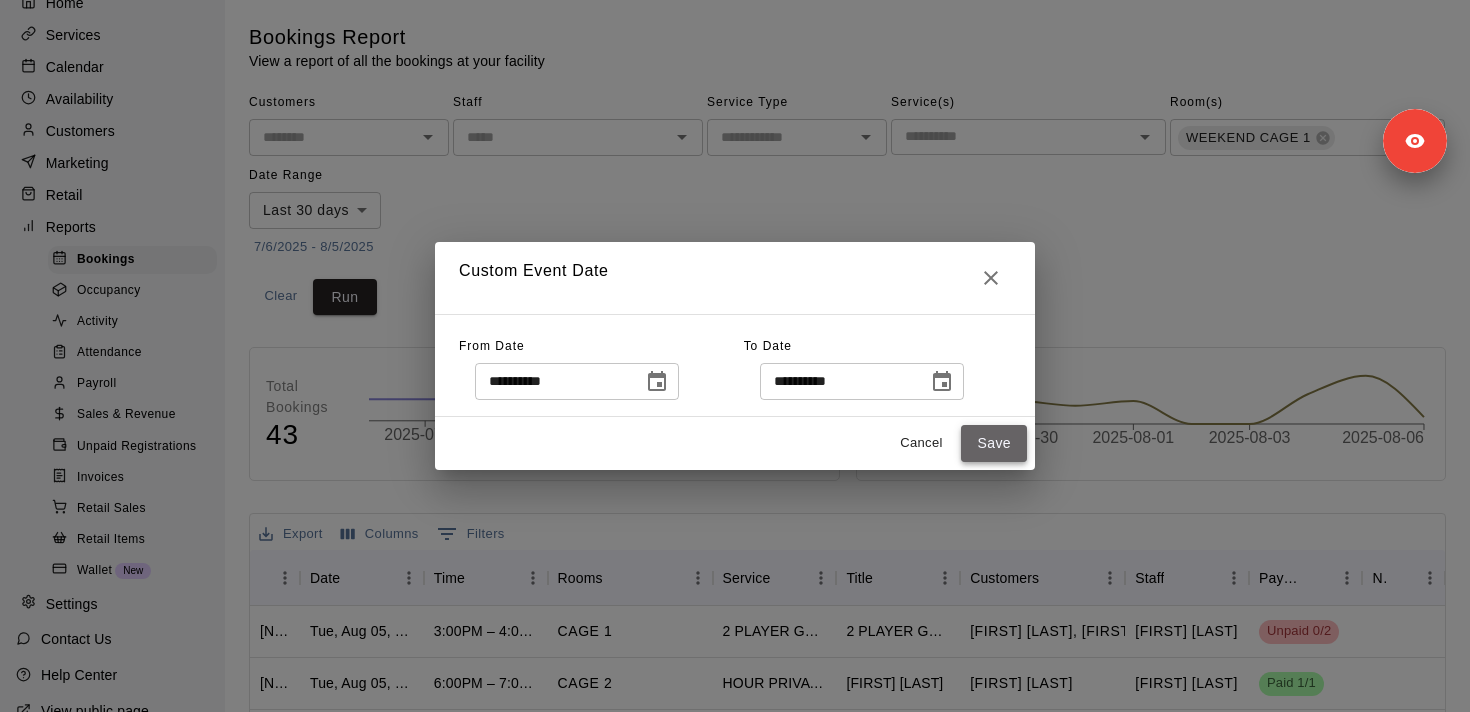 click on "Save" at bounding box center [994, 443] 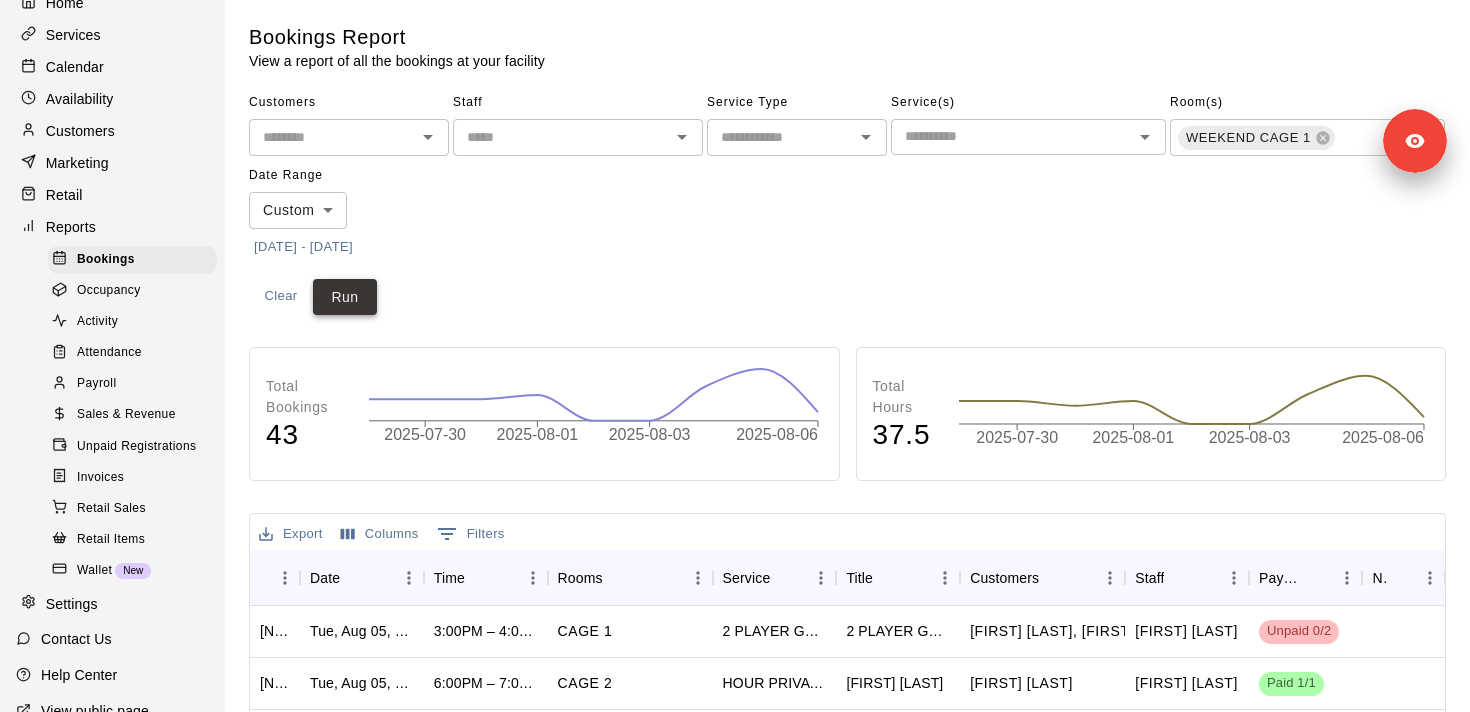 click on "Run" at bounding box center [345, 297] 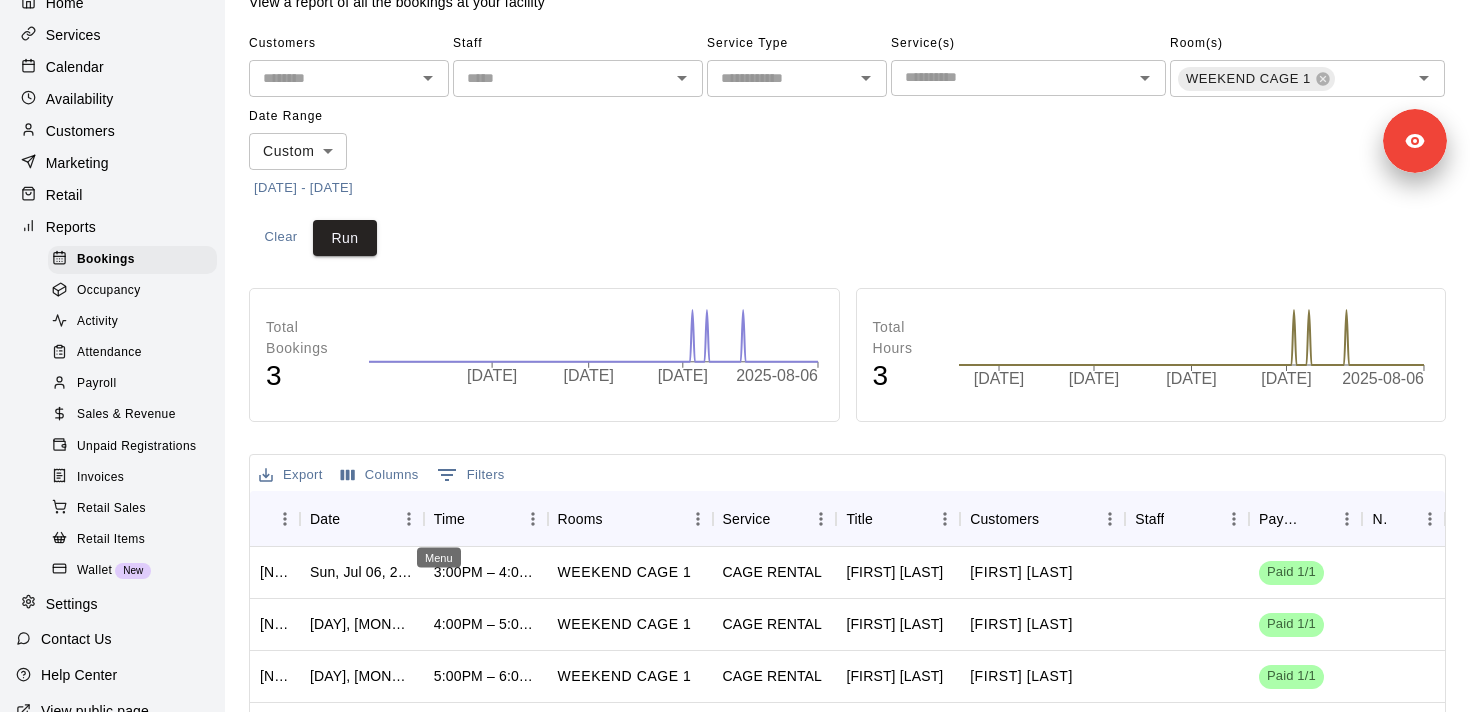 scroll, scrollTop: 70, scrollLeft: 0, axis: vertical 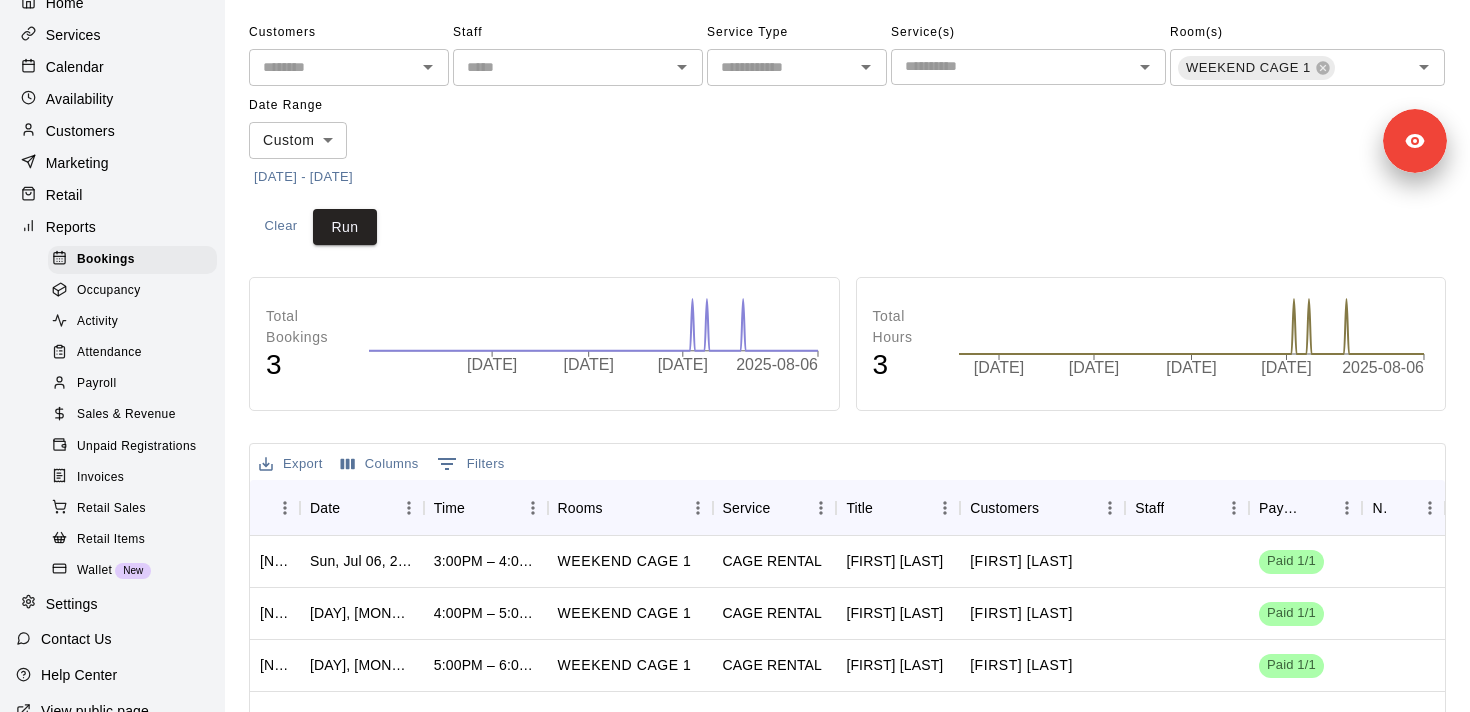 type 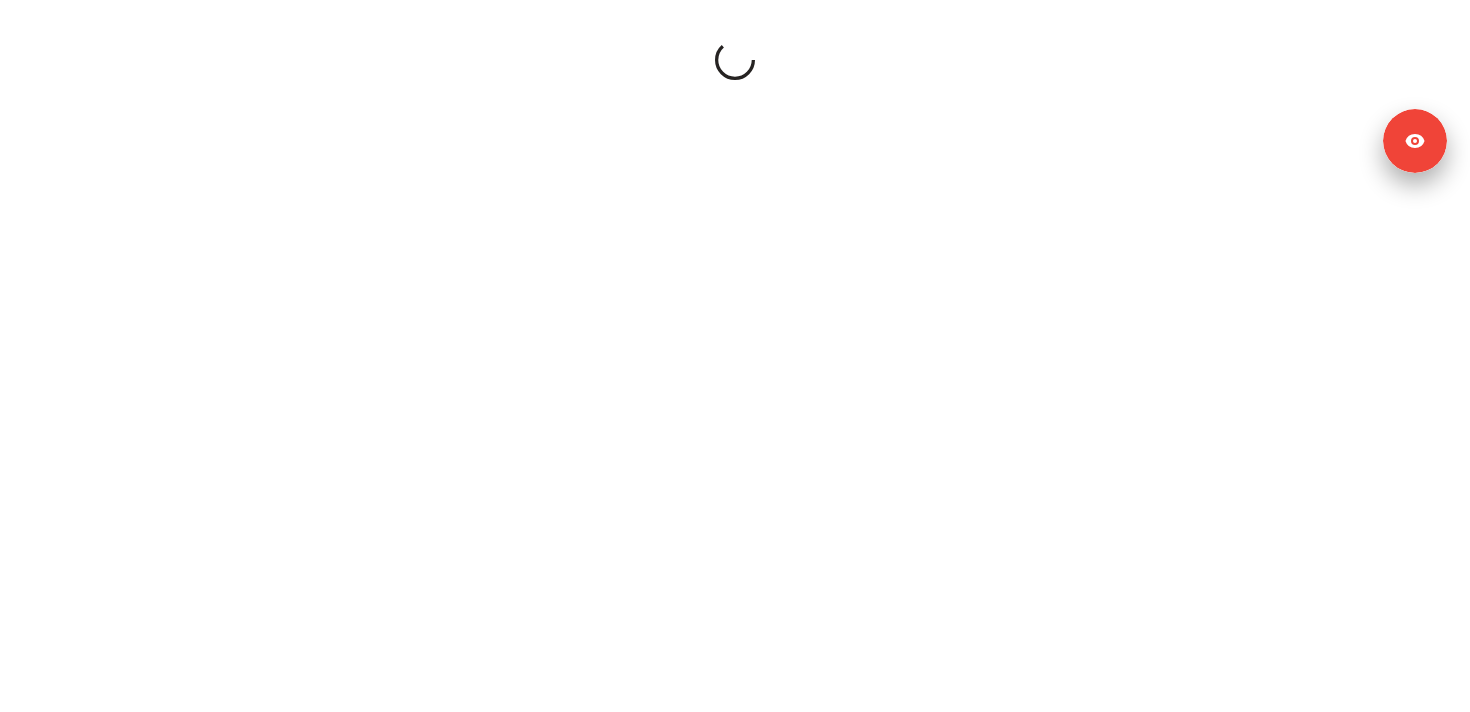 scroll, scrollTop: 0, scrollLeft: 0, axis: both 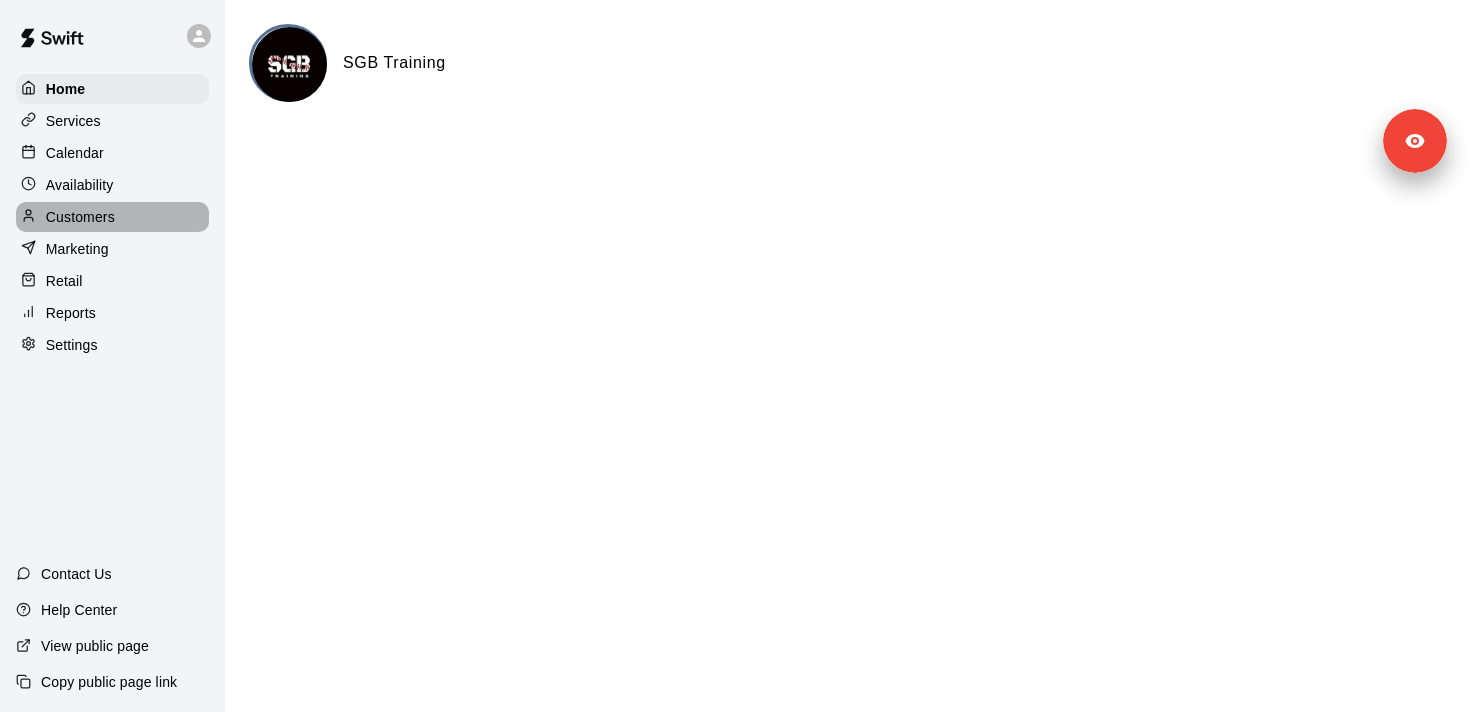 click on "Customers" at bounding box center [112, 217] 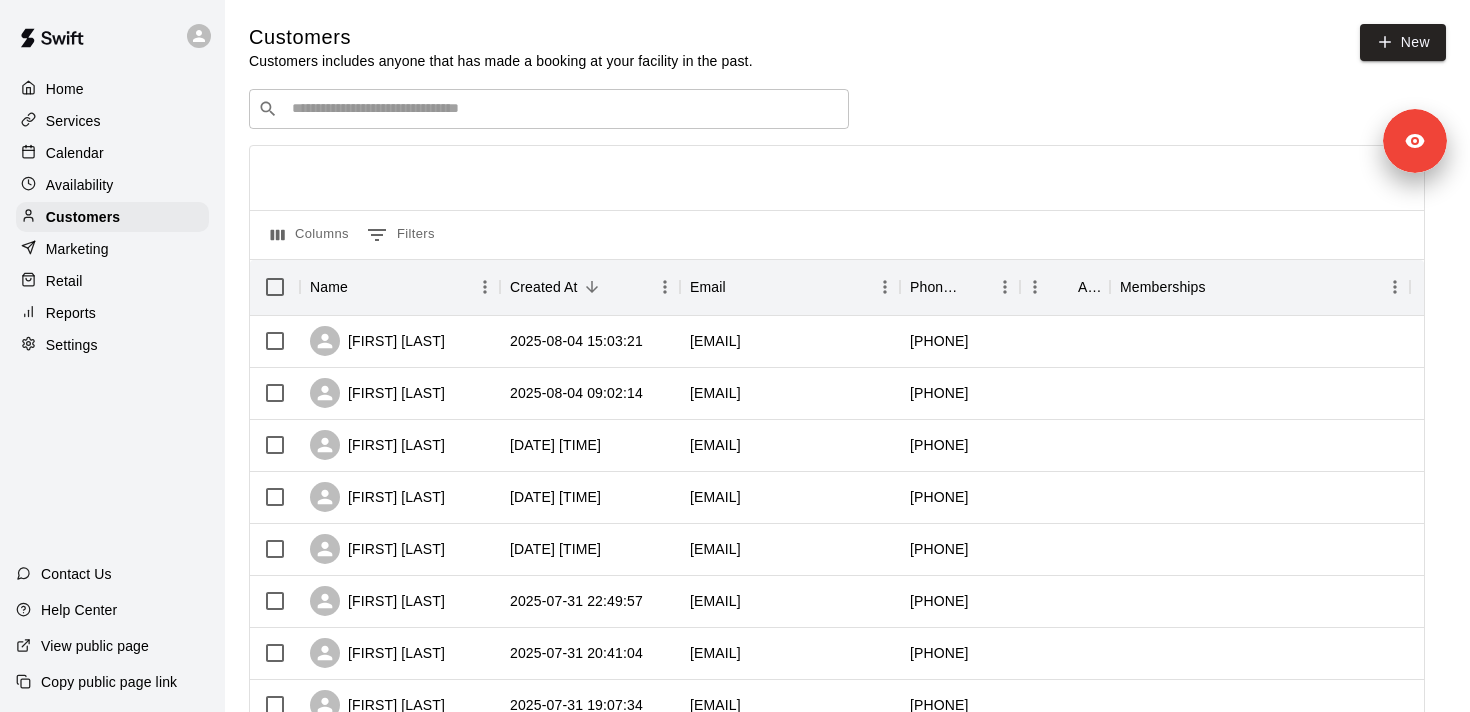 click at bounding box center (563, 109) 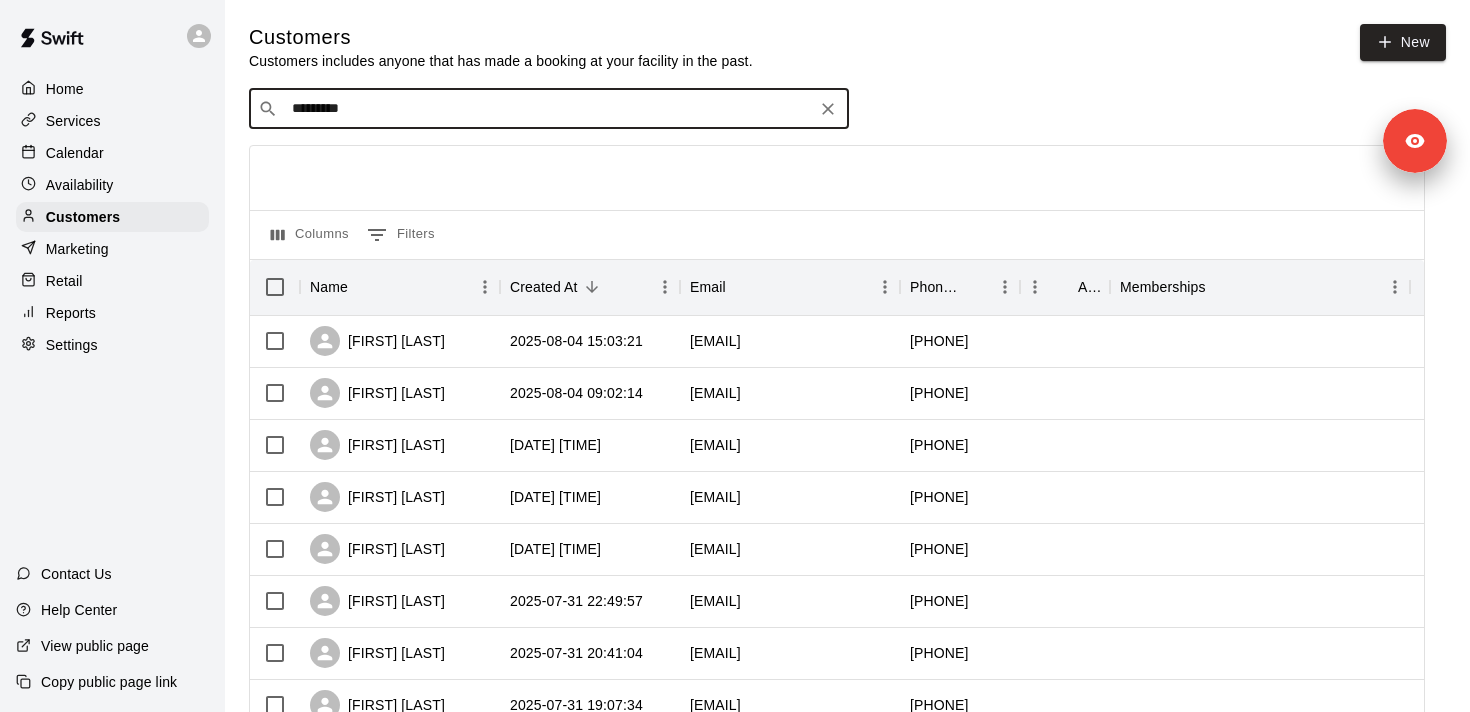 type on "**********" 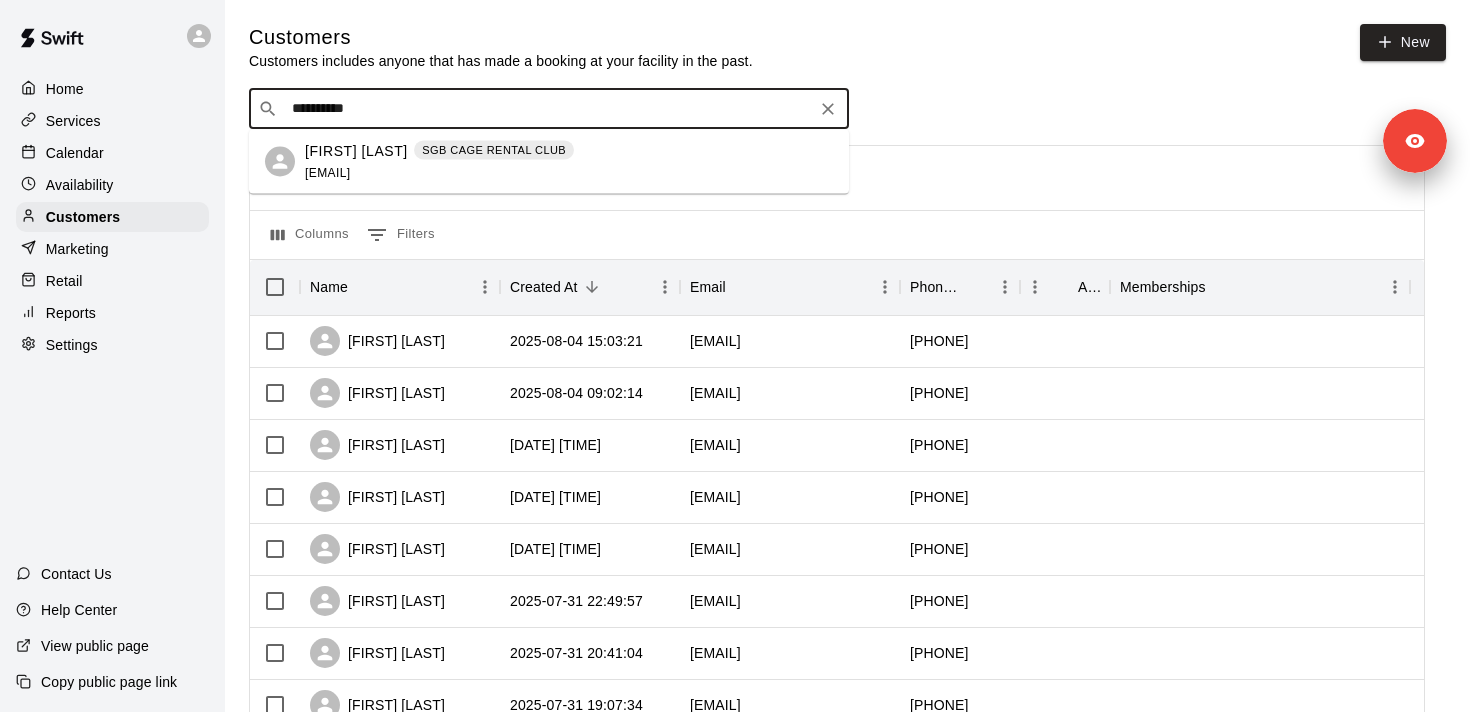 click on "[EMAIL]" at bounding box center [327, 172] 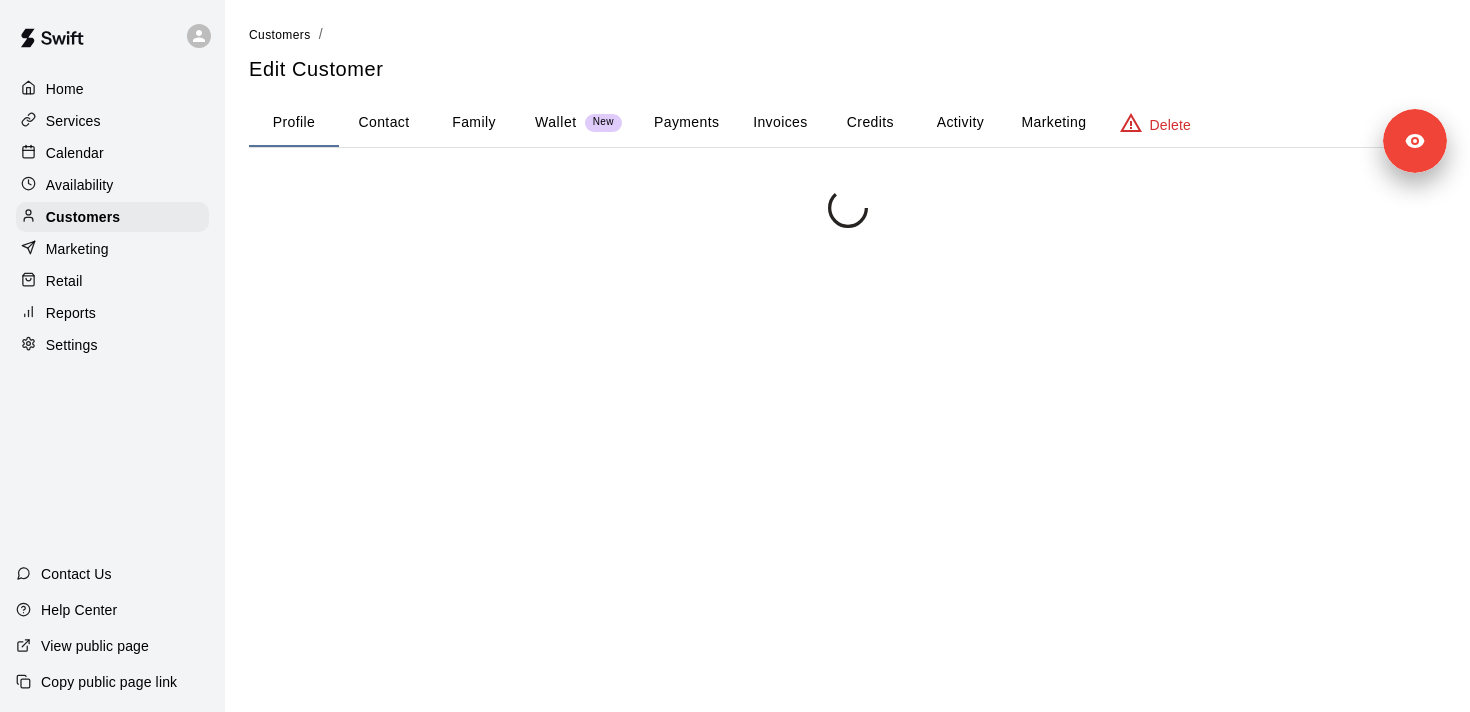 click on "Payments" at bounding box center (686, 123) 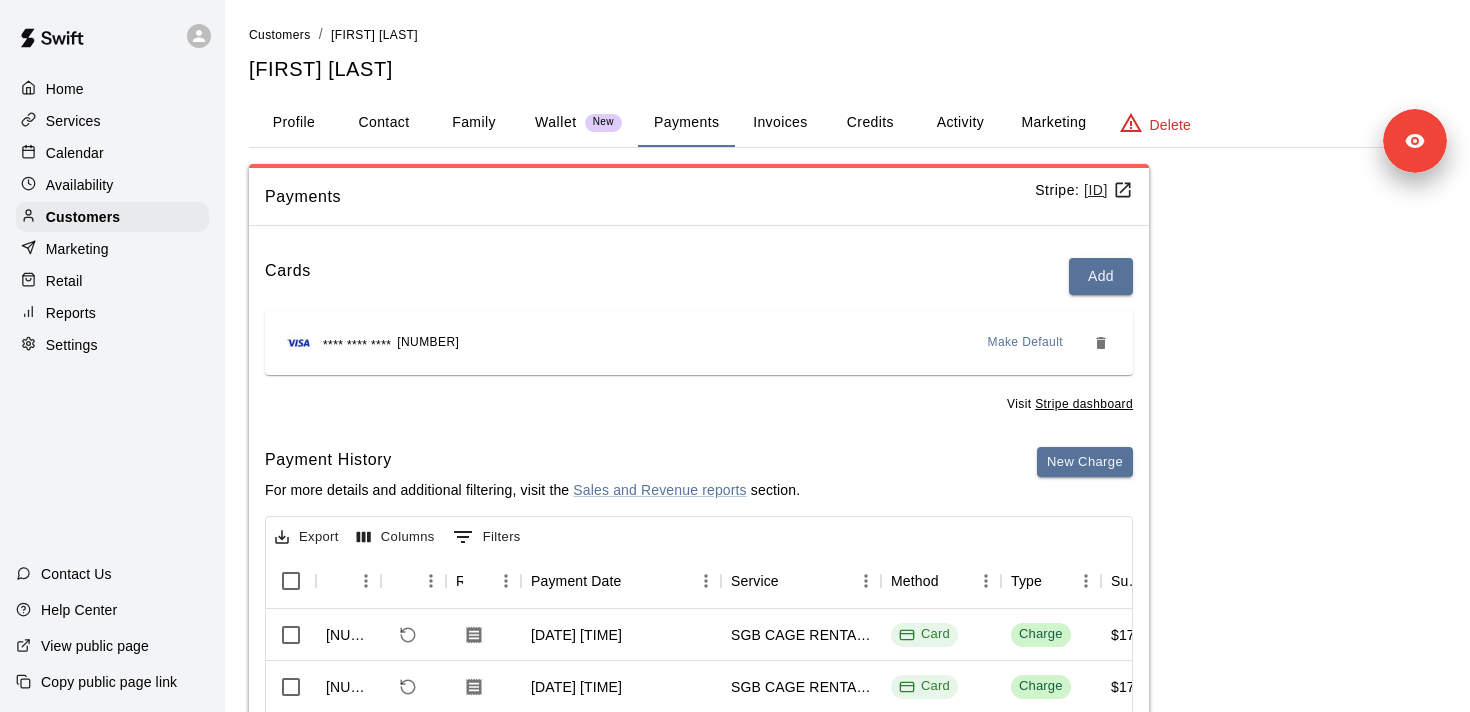 click on "[ID]" at bounding box center (1108, 190) 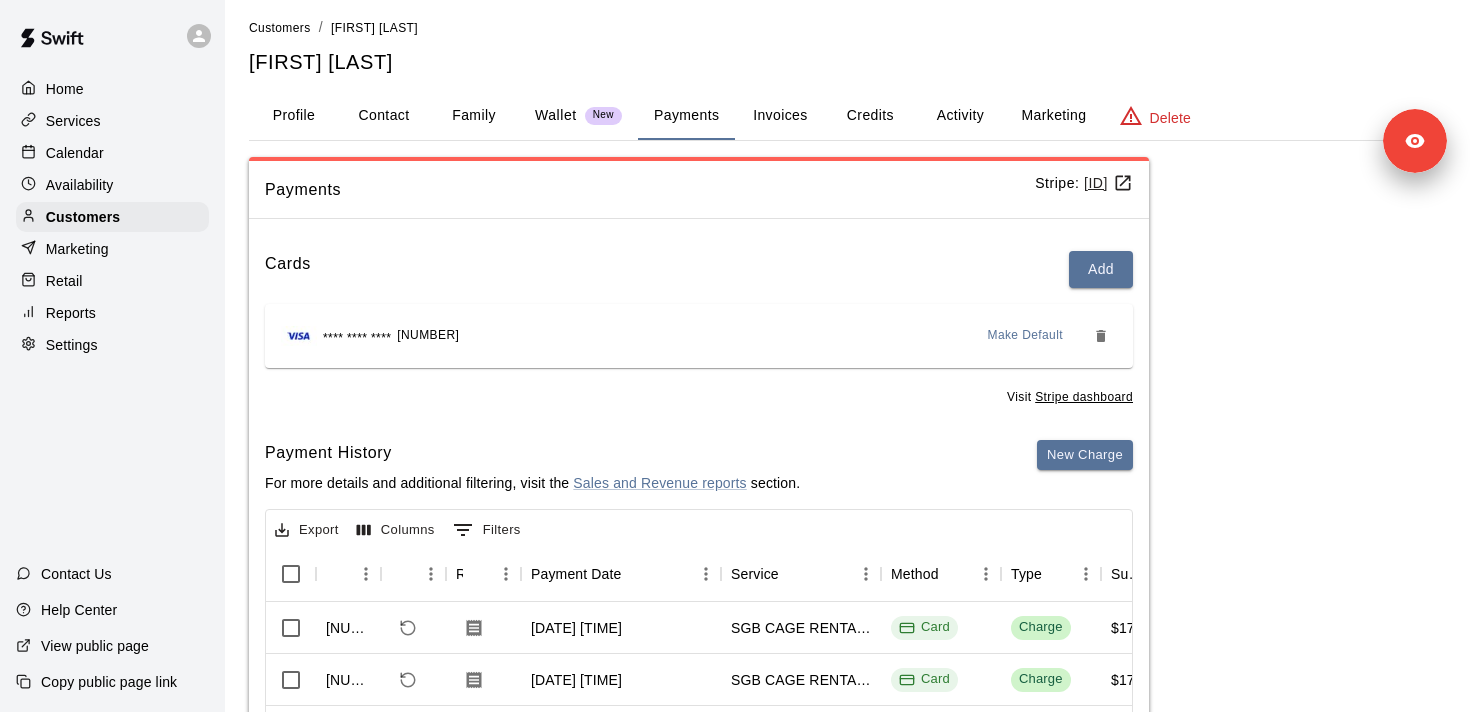 scroll, scrollTop: 0, scrollLeft: 0, axis: both 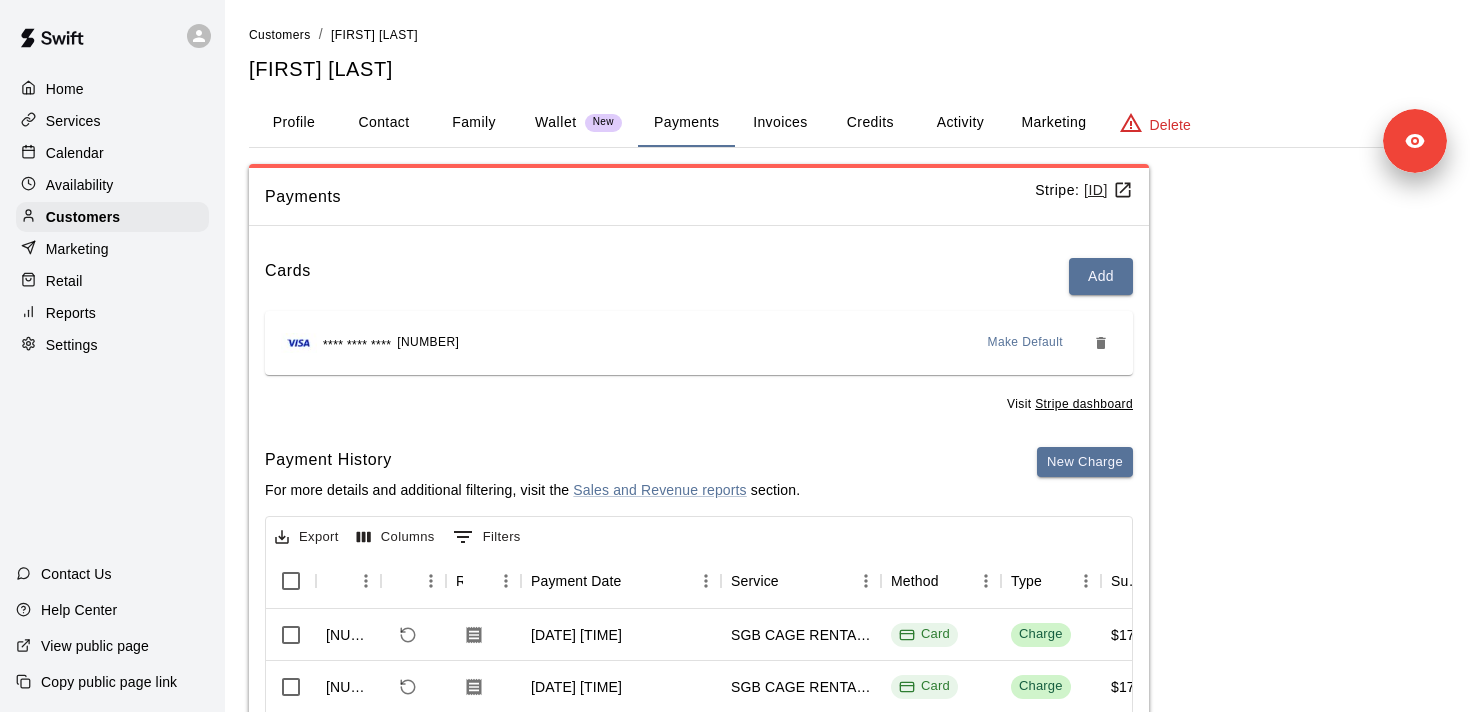 click on "Activity" at bounding box center (960, 123) 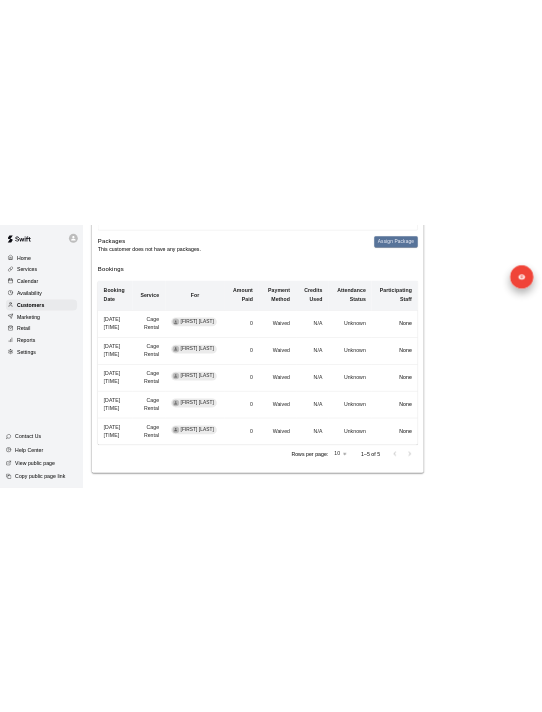 scroll, scrollTop: 0, scrollLeft: 0, axis: both 